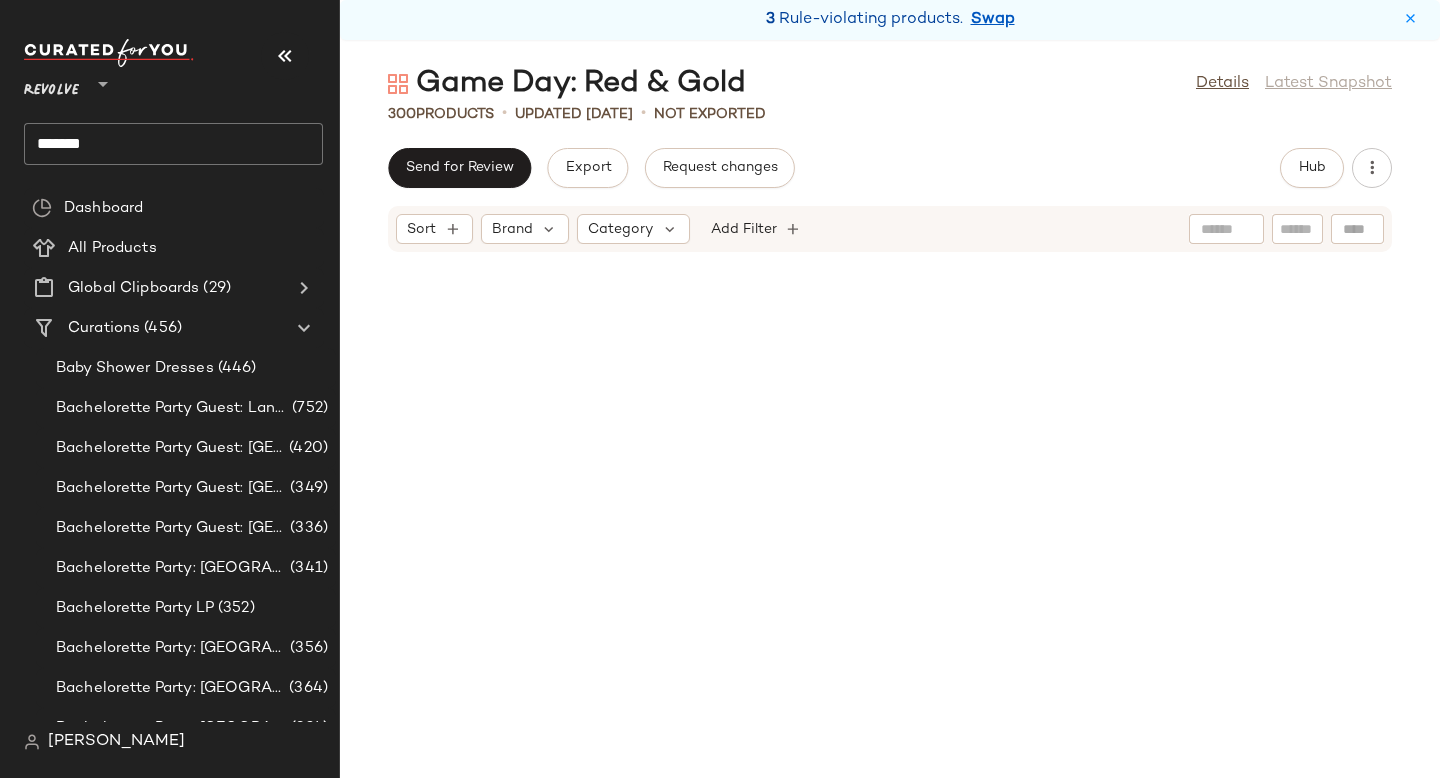 scroll, scrollTop: 0, scrollLeft: 0, axis: both 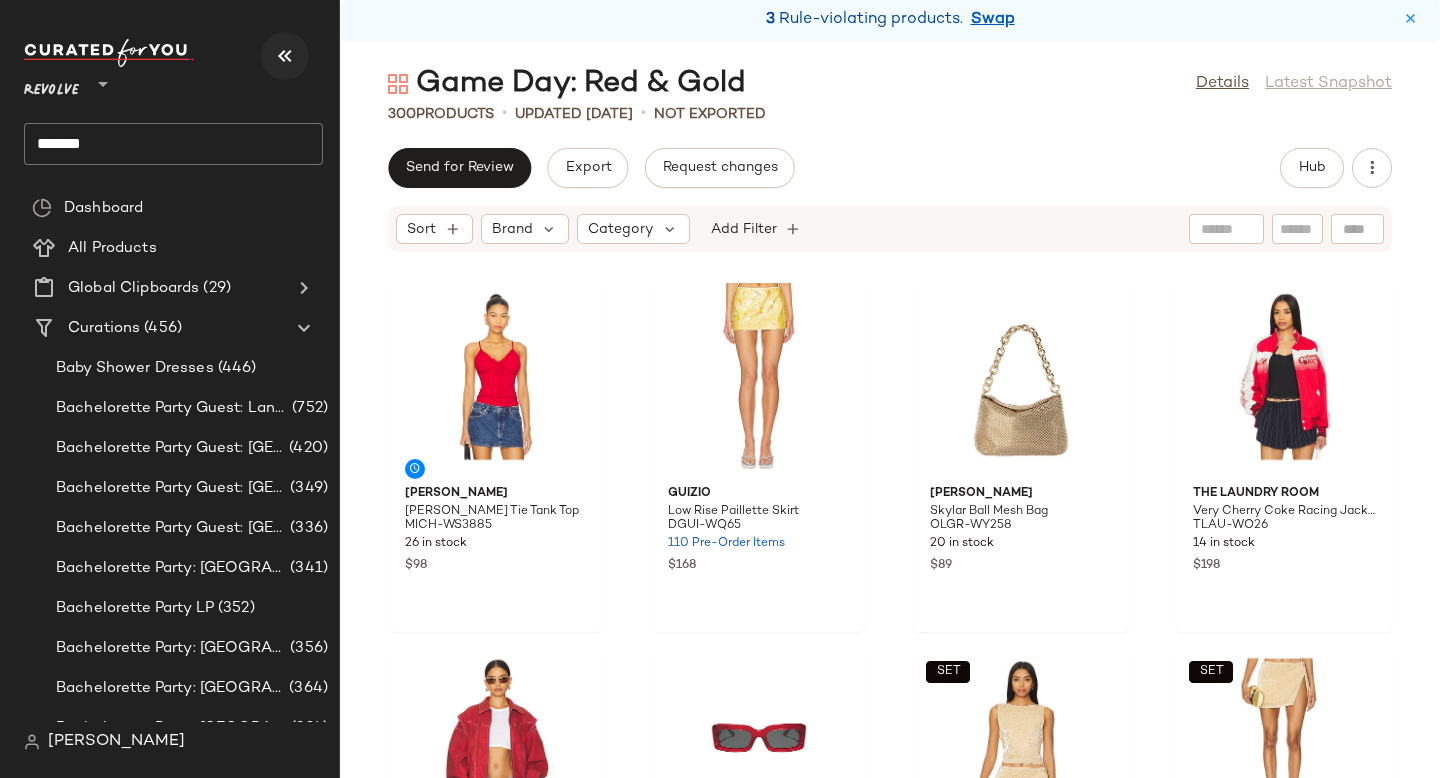 click at bounding box center (285, 56) 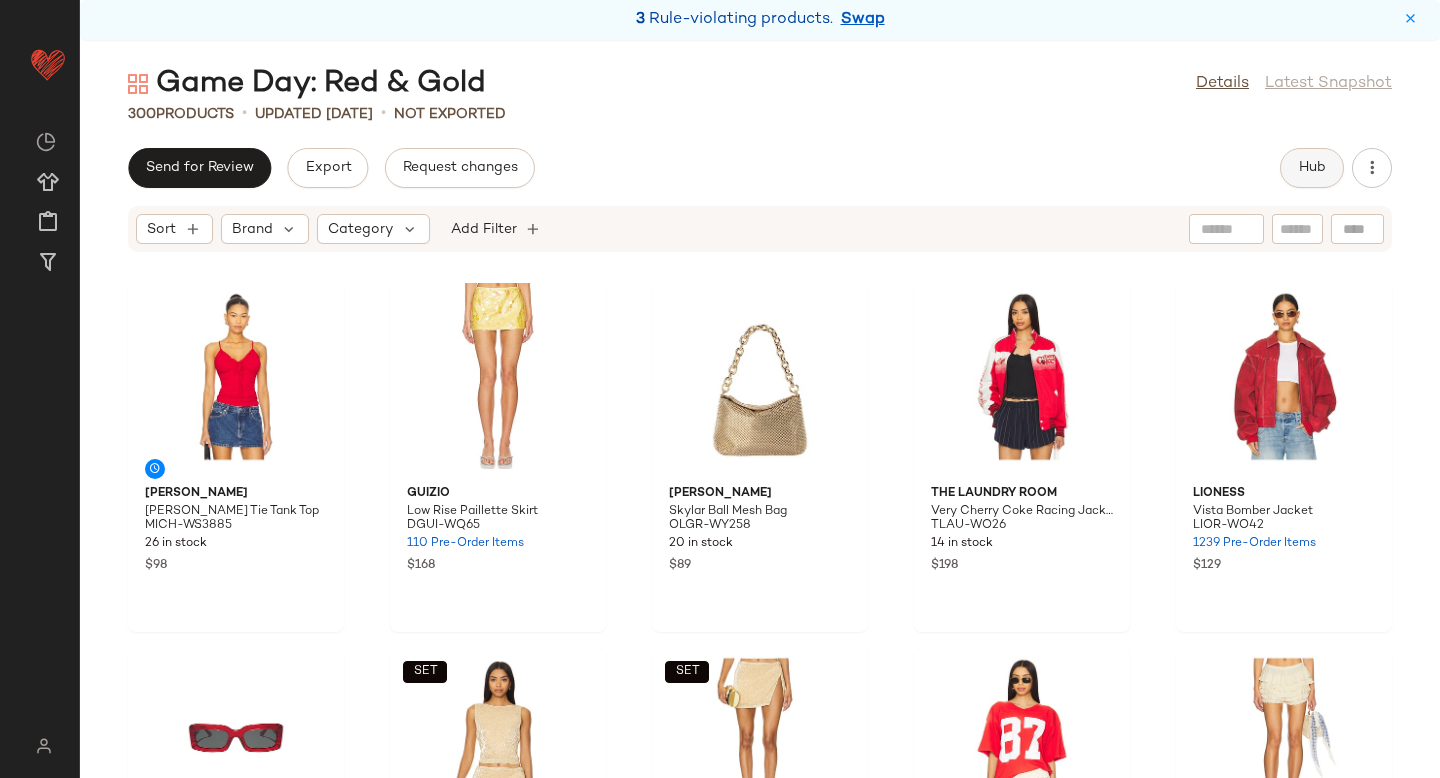 click on "Hub" at bounding box center (1312, 168) 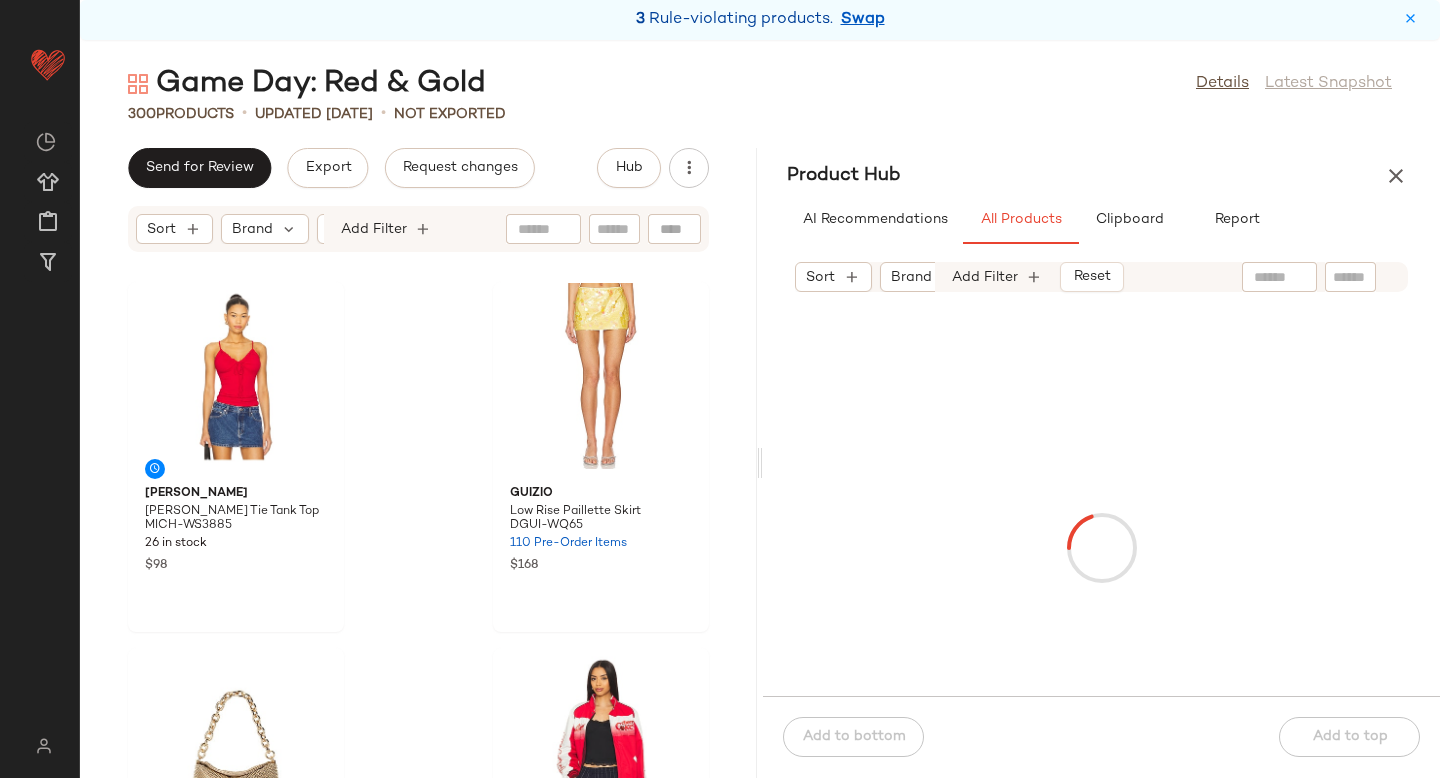 click 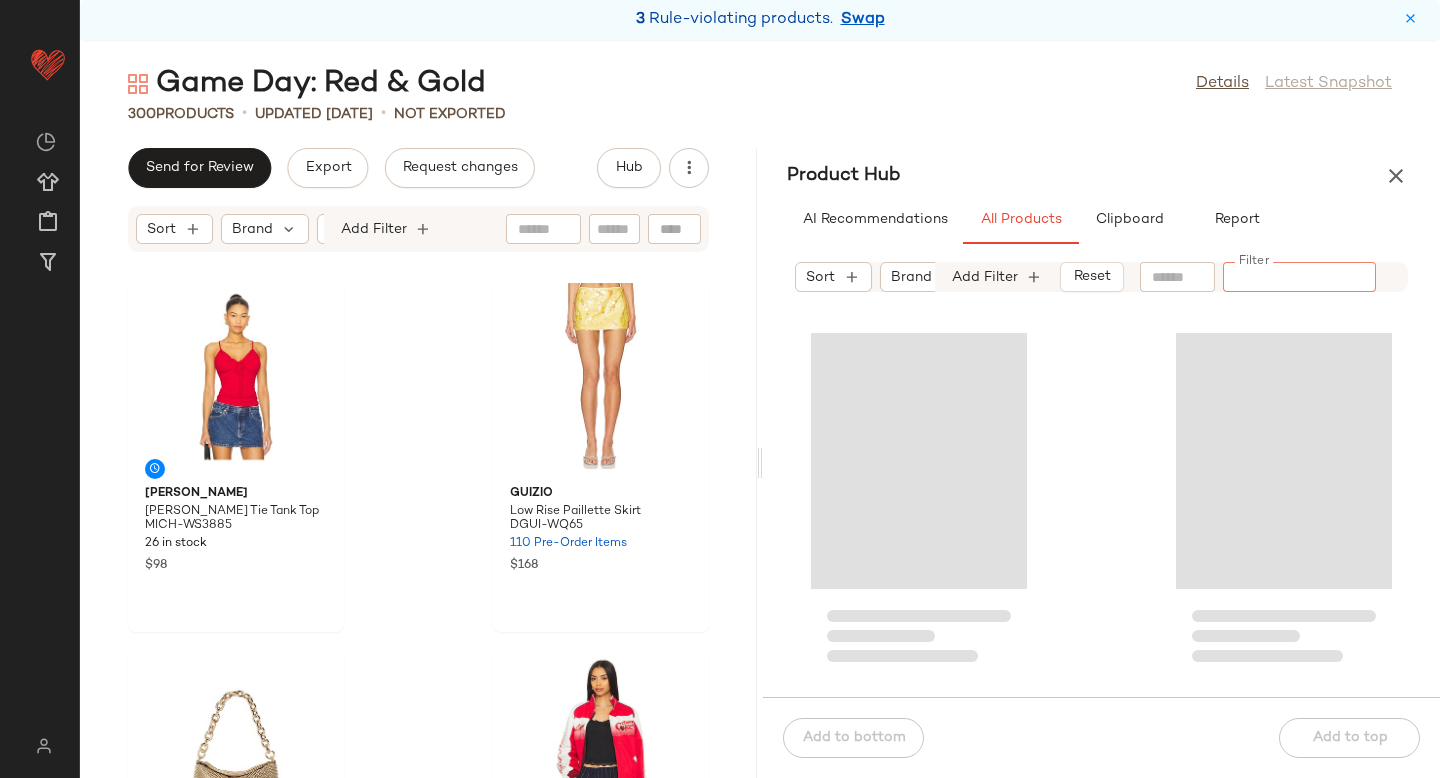 paste on "*********" 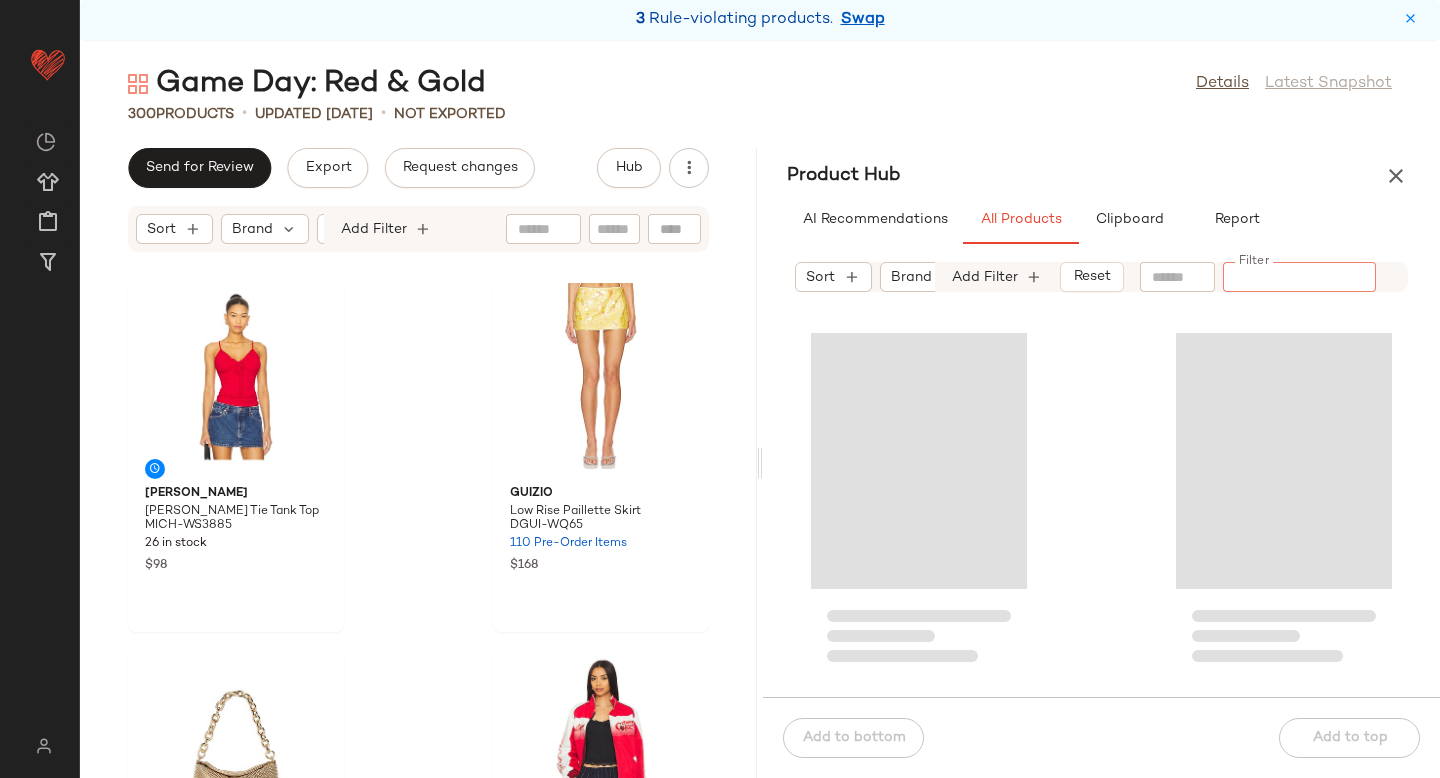 type on "*********" 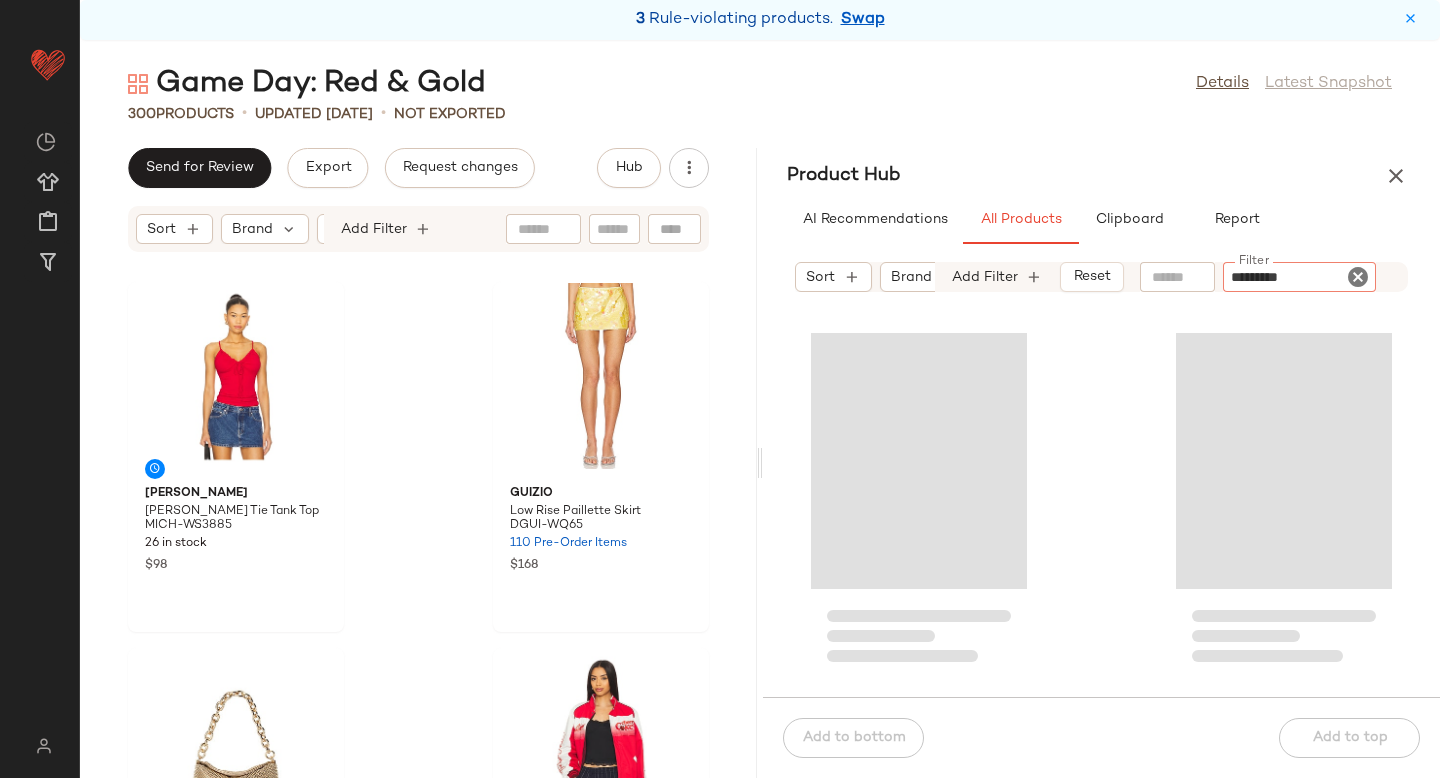 type 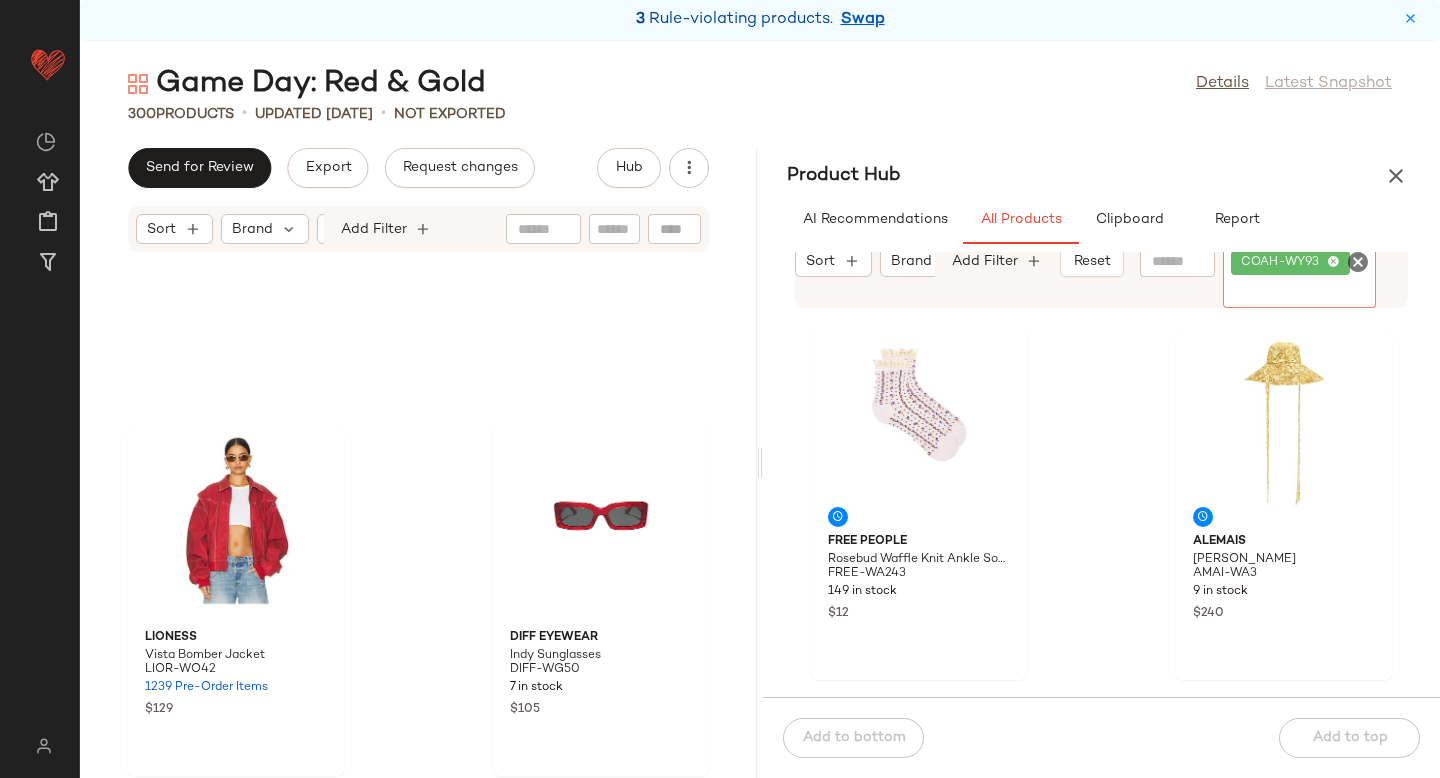 scroll, scrollTop: 920, scrollLeft: 0, axis: vertical 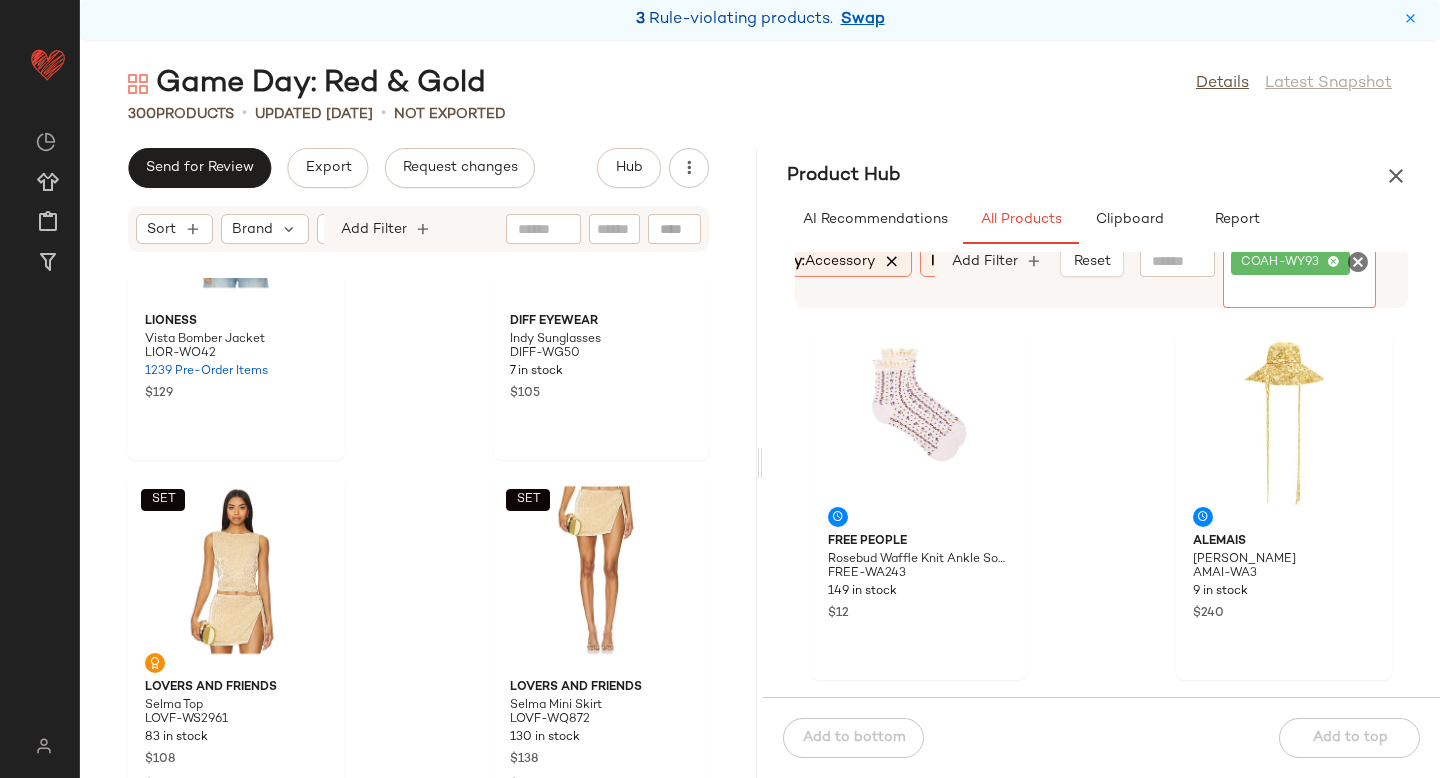 click at bounding box center [892, 262] 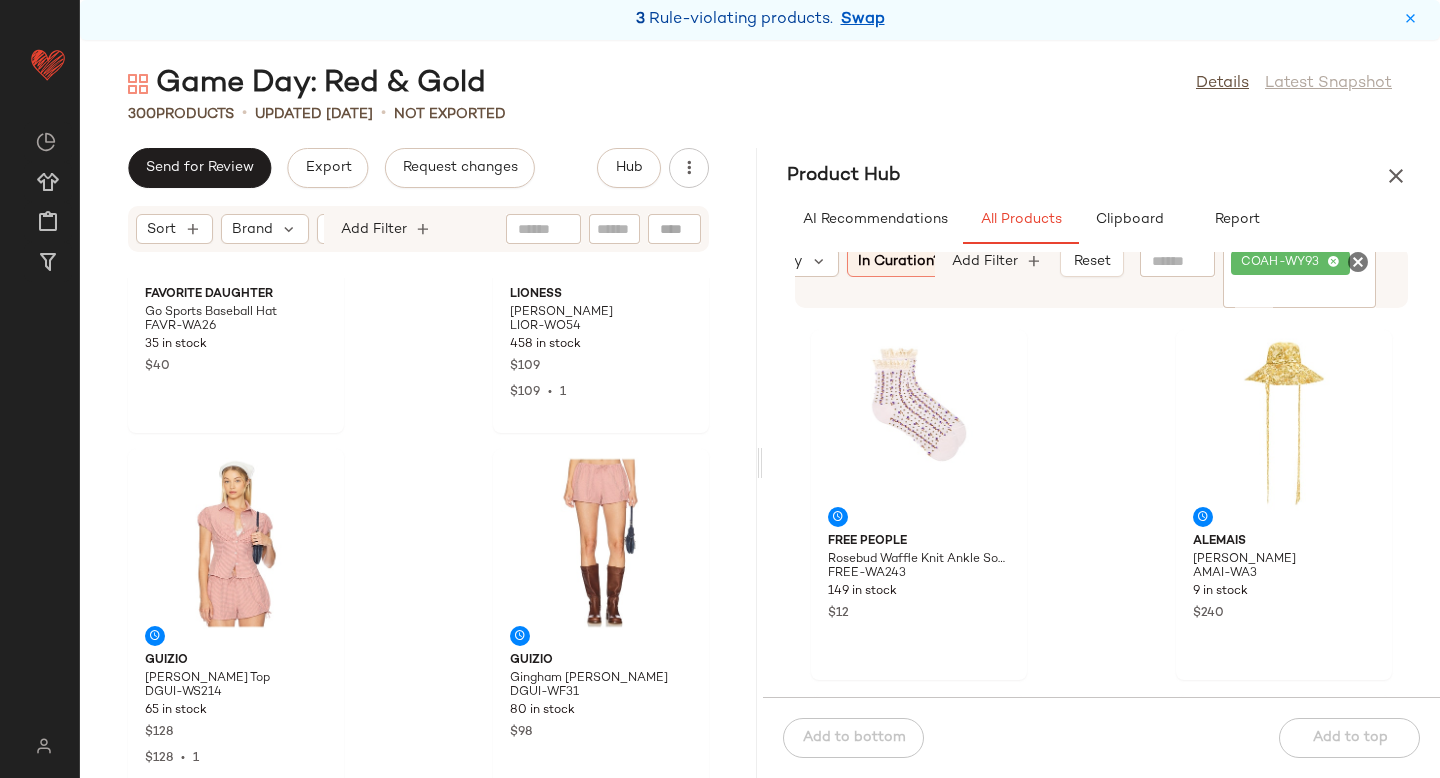 scroll, scrollTop: 2412, scrollLeft: 0, axis: vertical 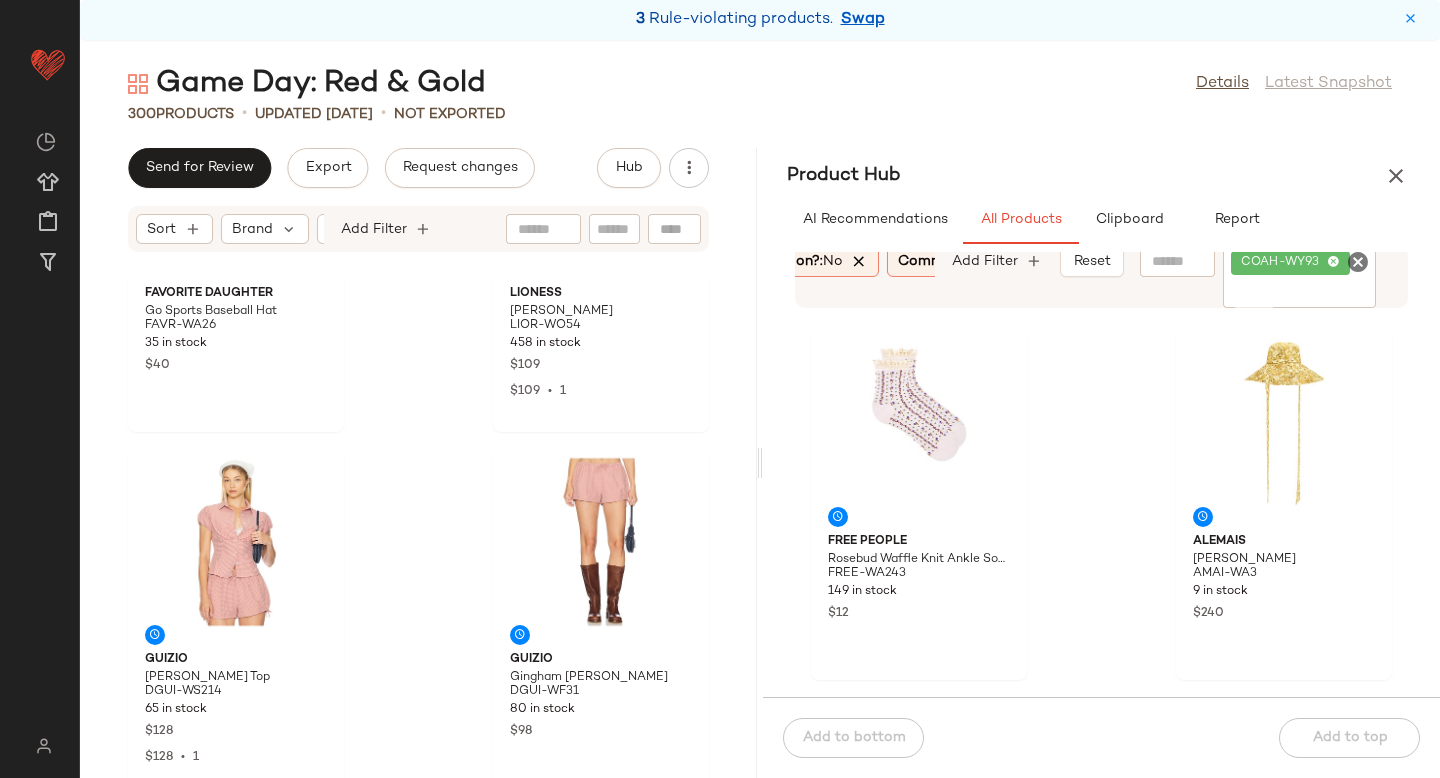 click at bounding box center [860, 262] 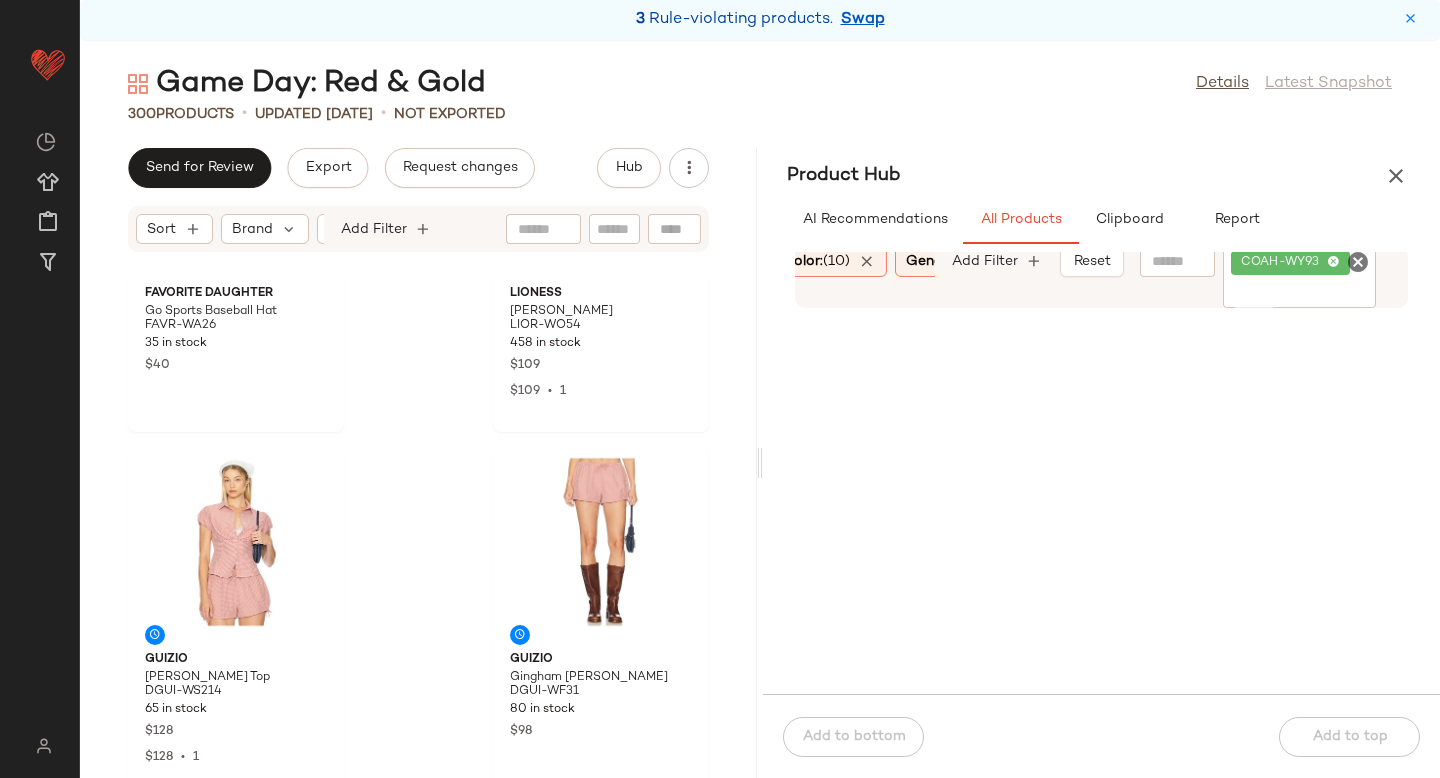 scroll, scrollTop: 0, scrollLeft: 535, axis: horizontal 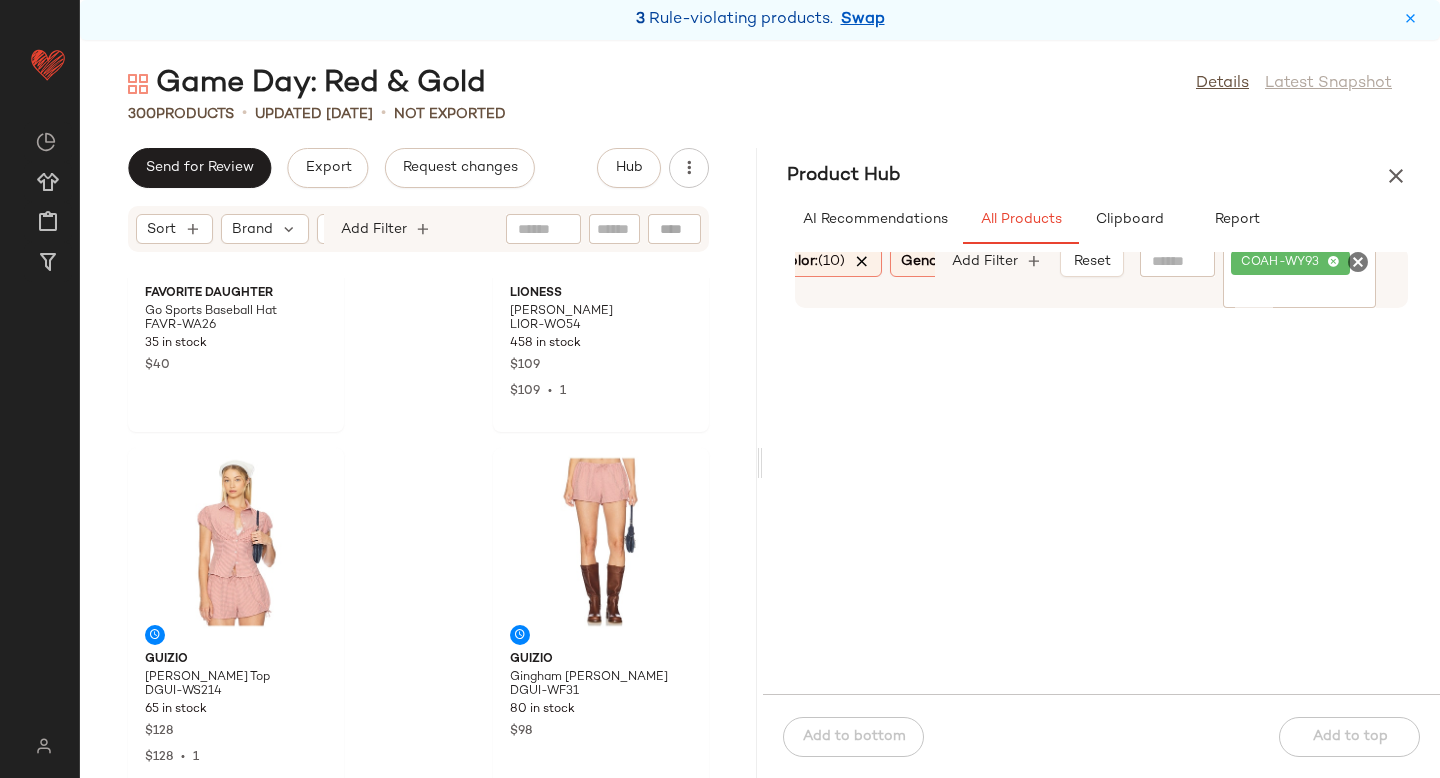 click at bounding box center (862, 262) 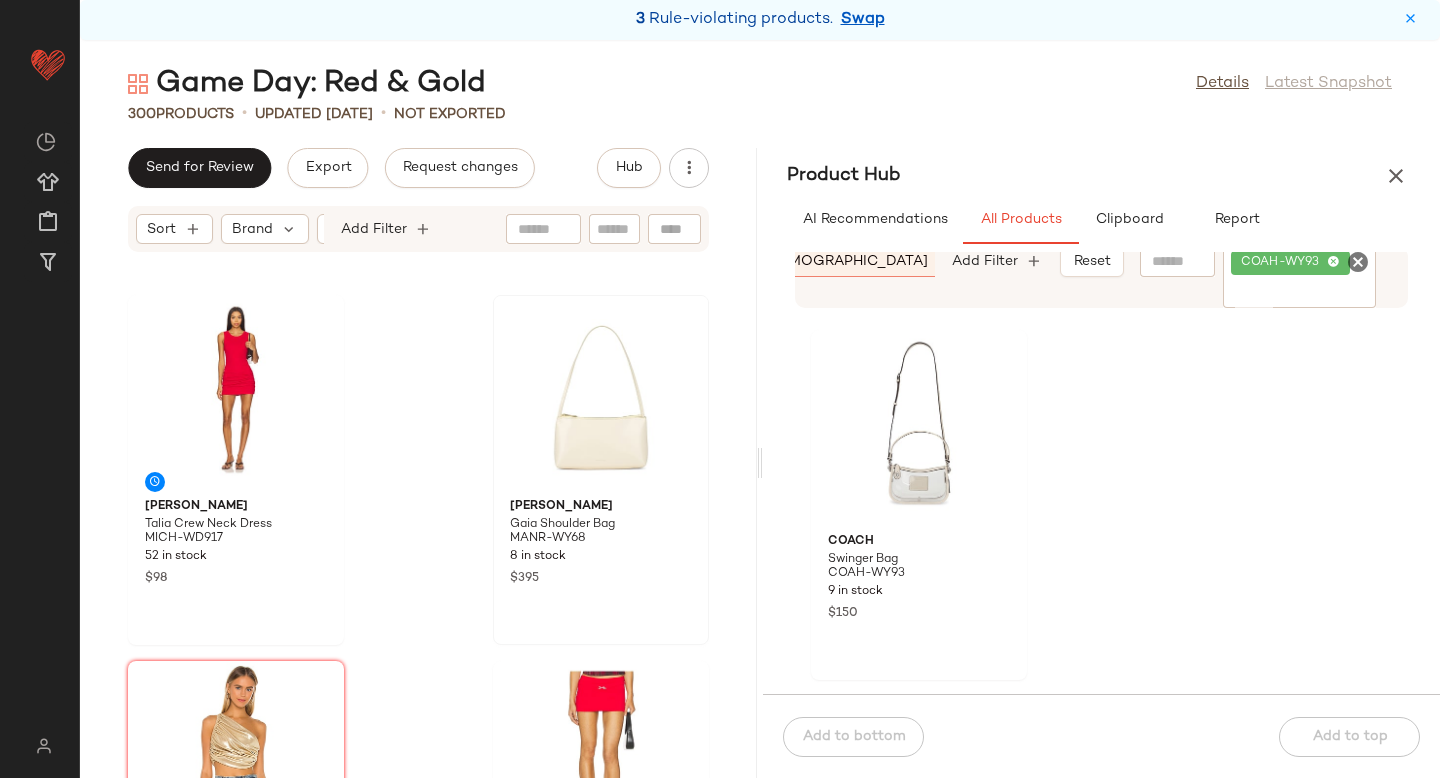 scroll, scrollTop: 3657, scrollLeft: 0, axis: vertical 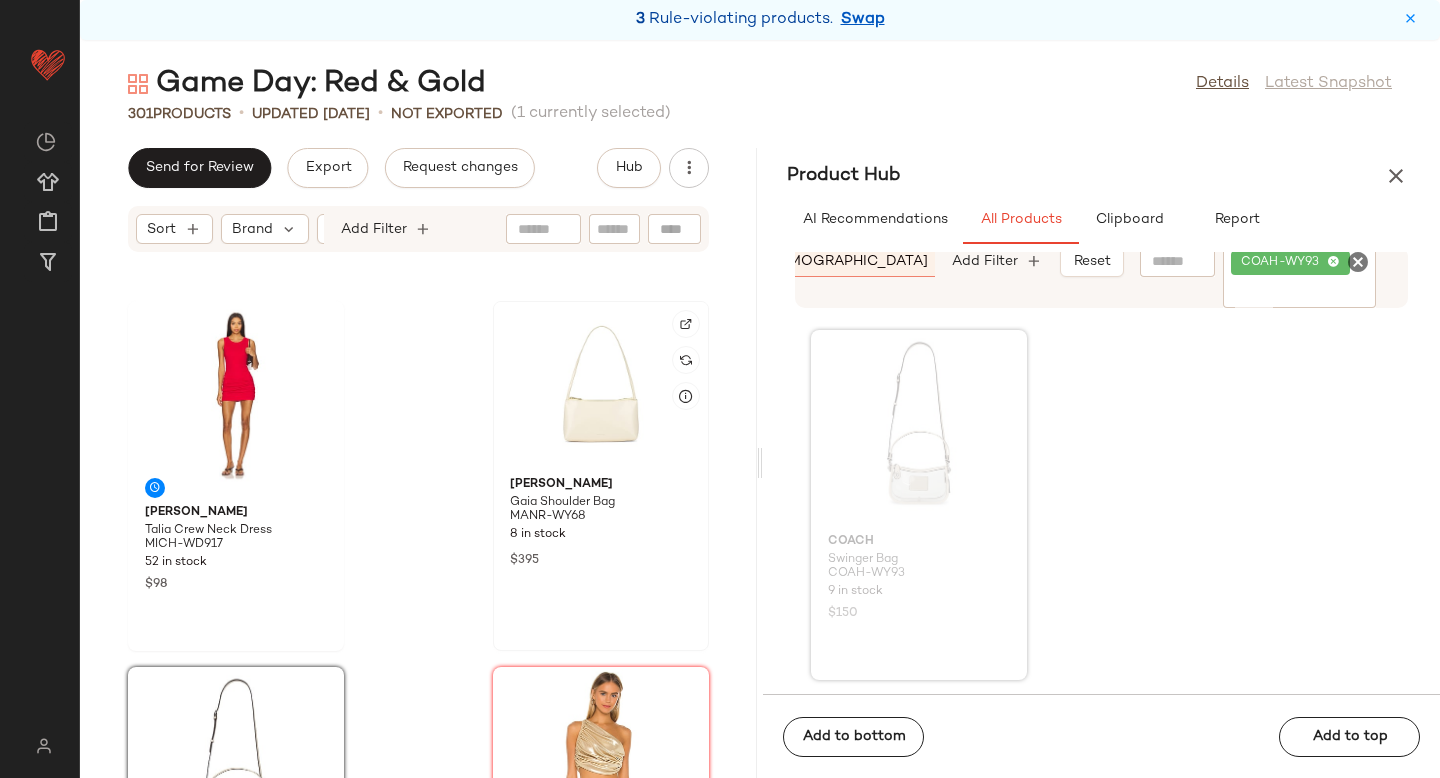 click 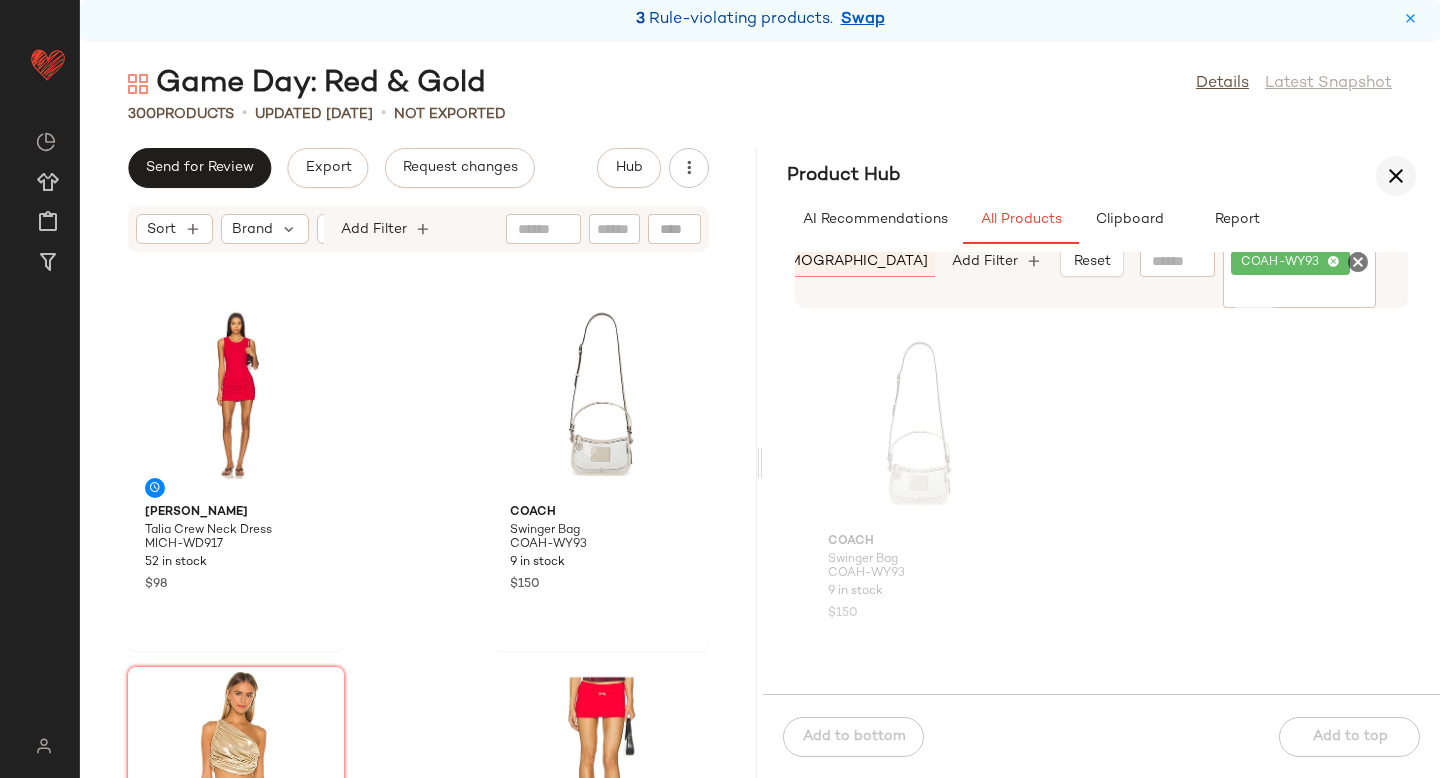 click at bounding box center [1396, 176] 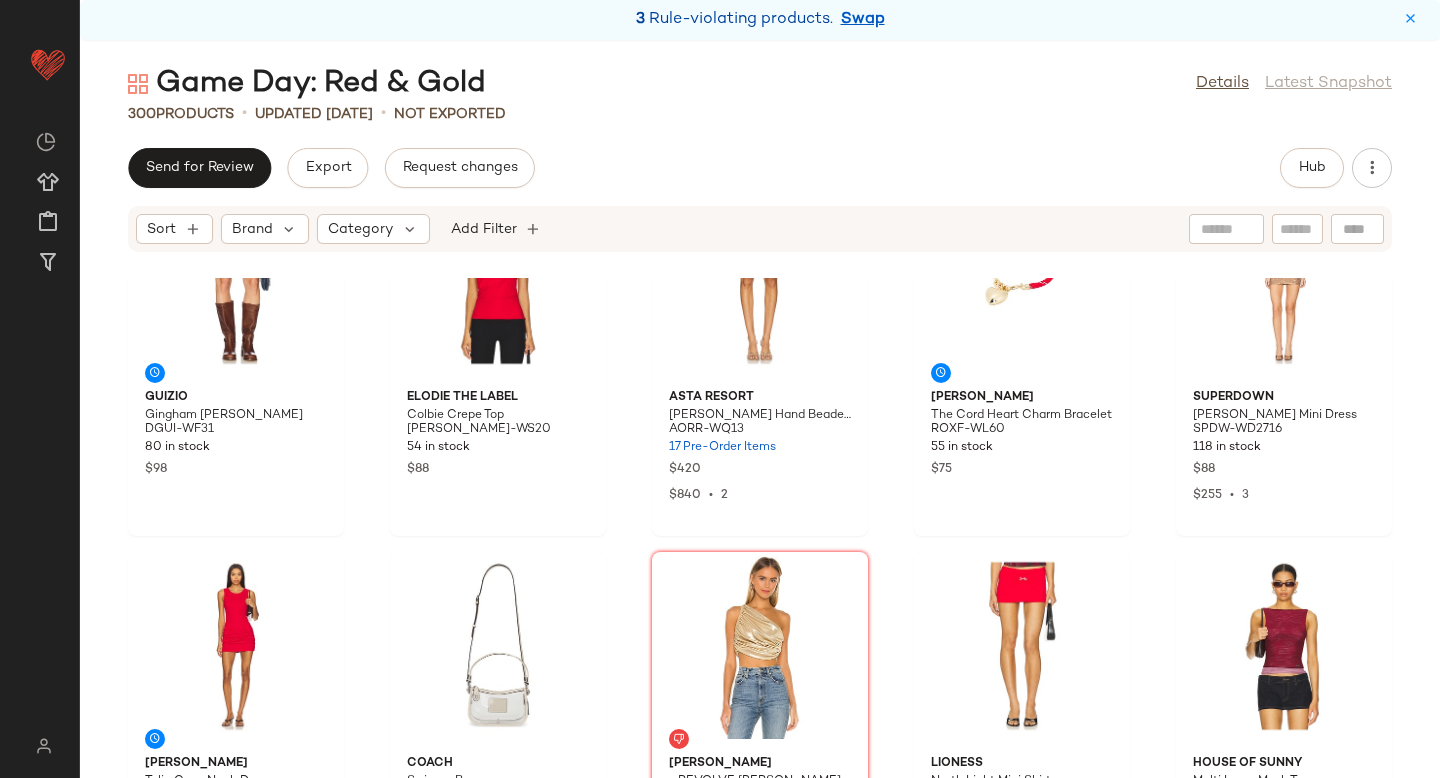scroll, scrollTop: 0, scrollLeft: 0, axis: both 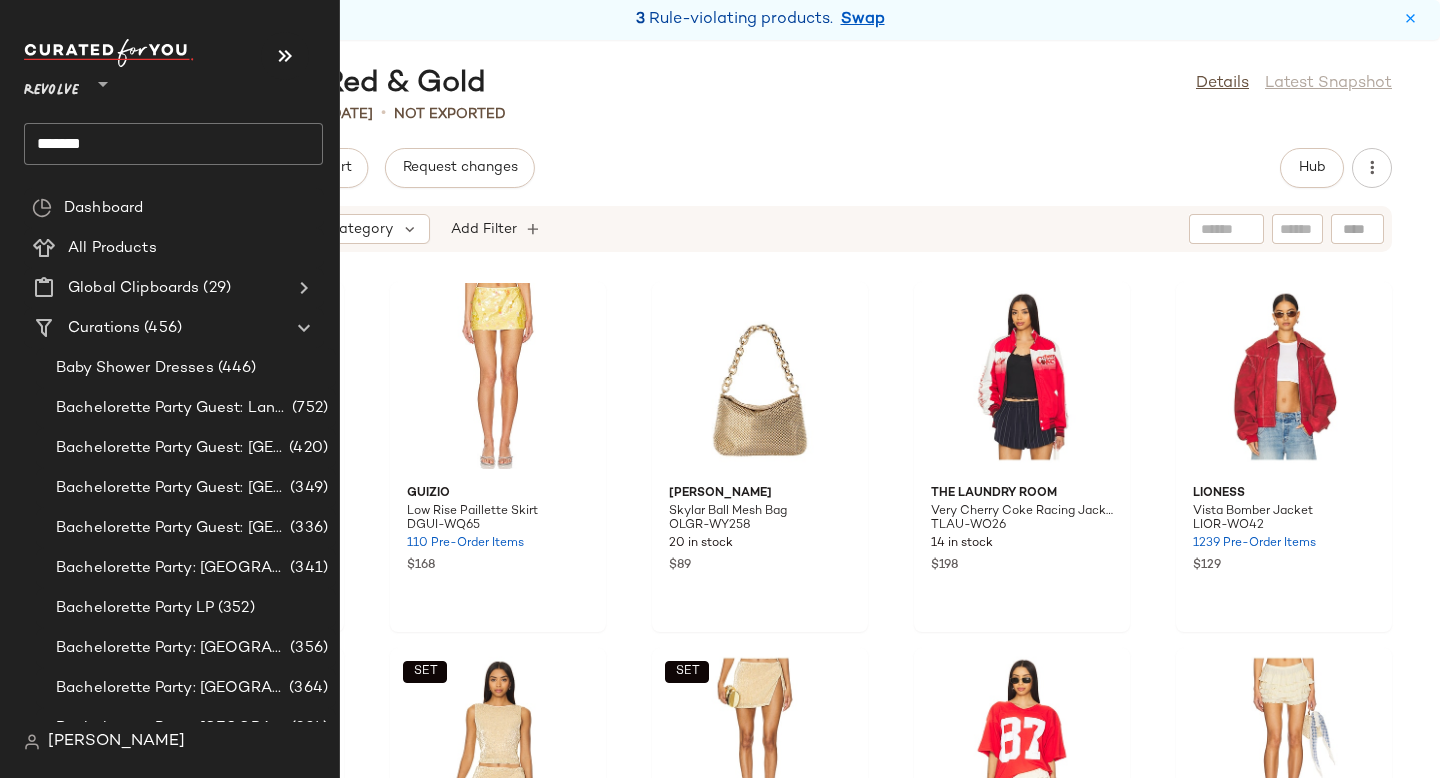 click on "*******" 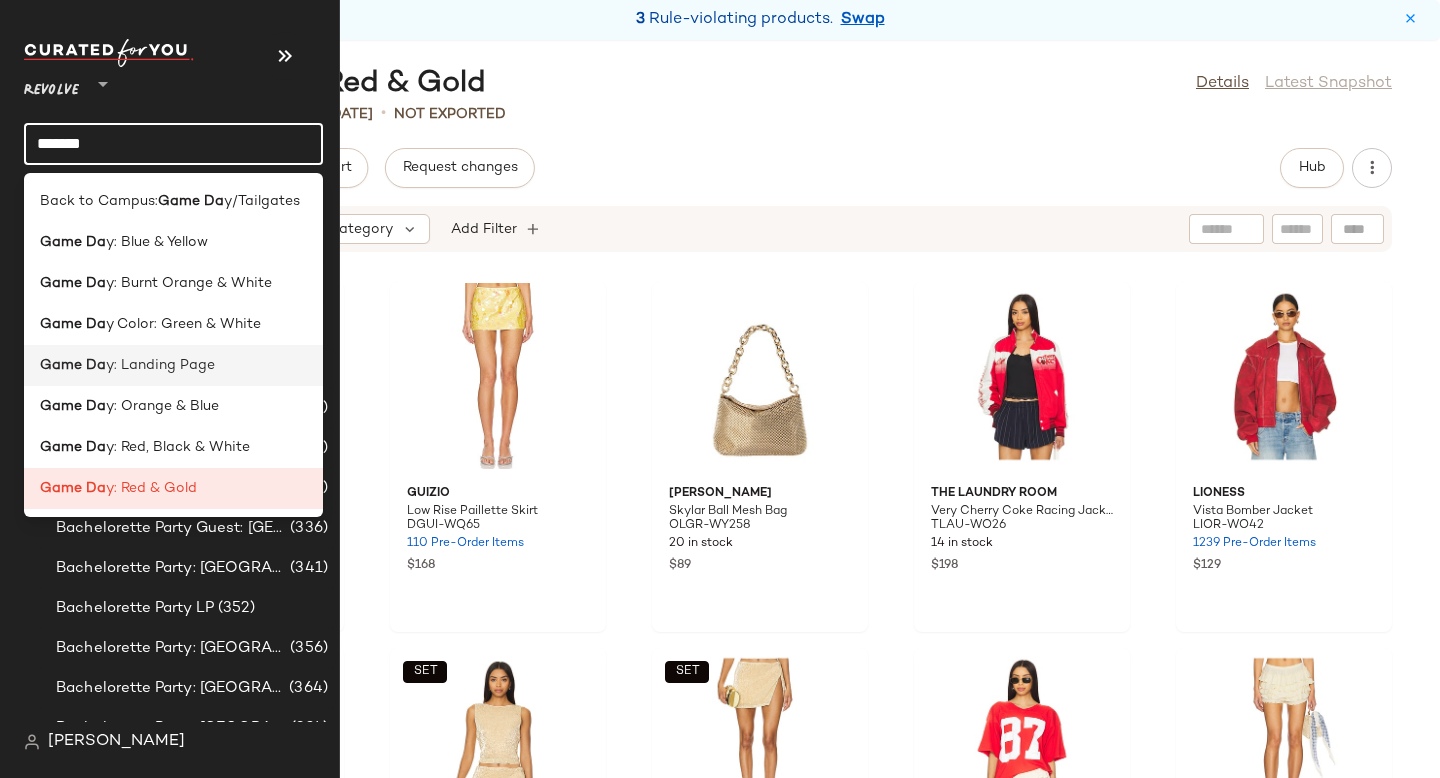 click on "y: Landing Page" at bounding box center (160, 365) 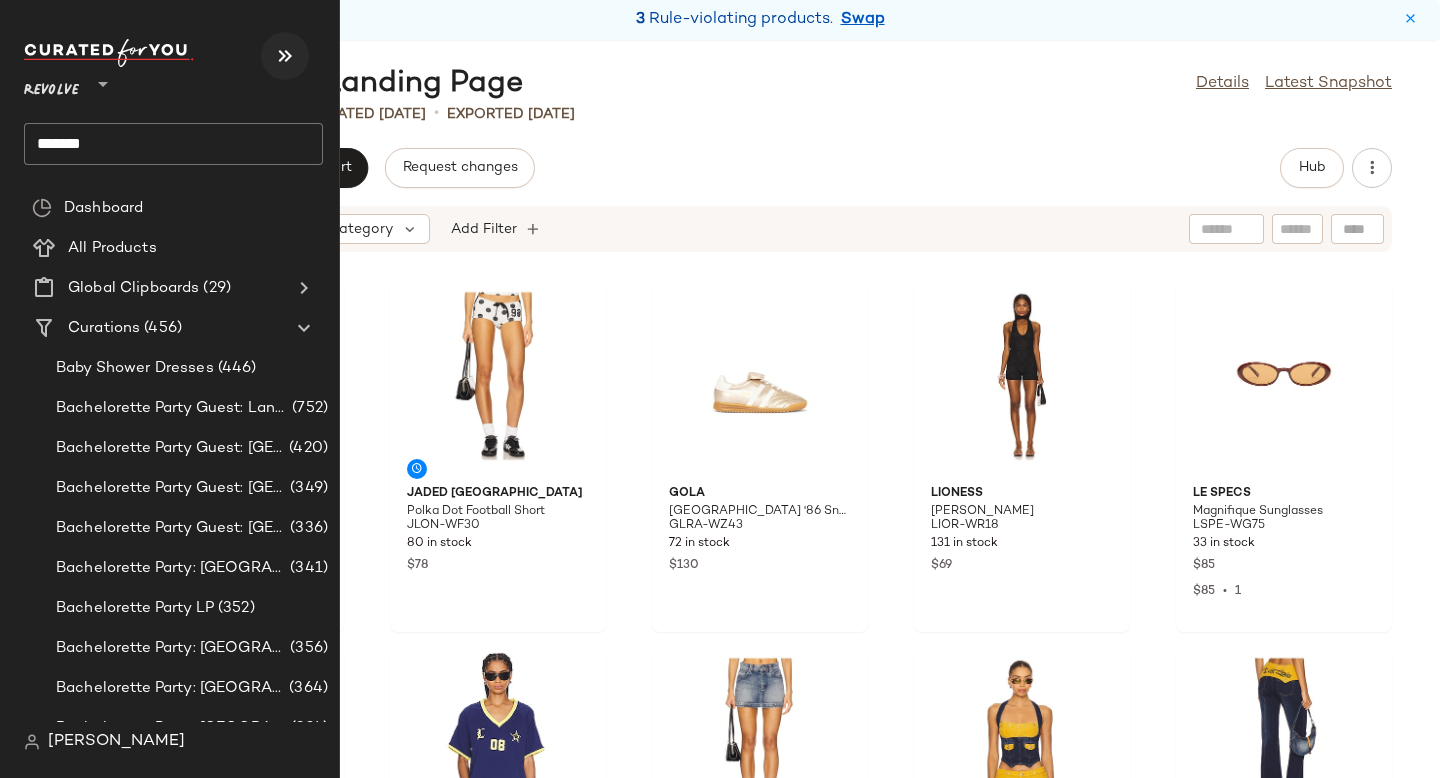 click at bounding box center (285, 56) 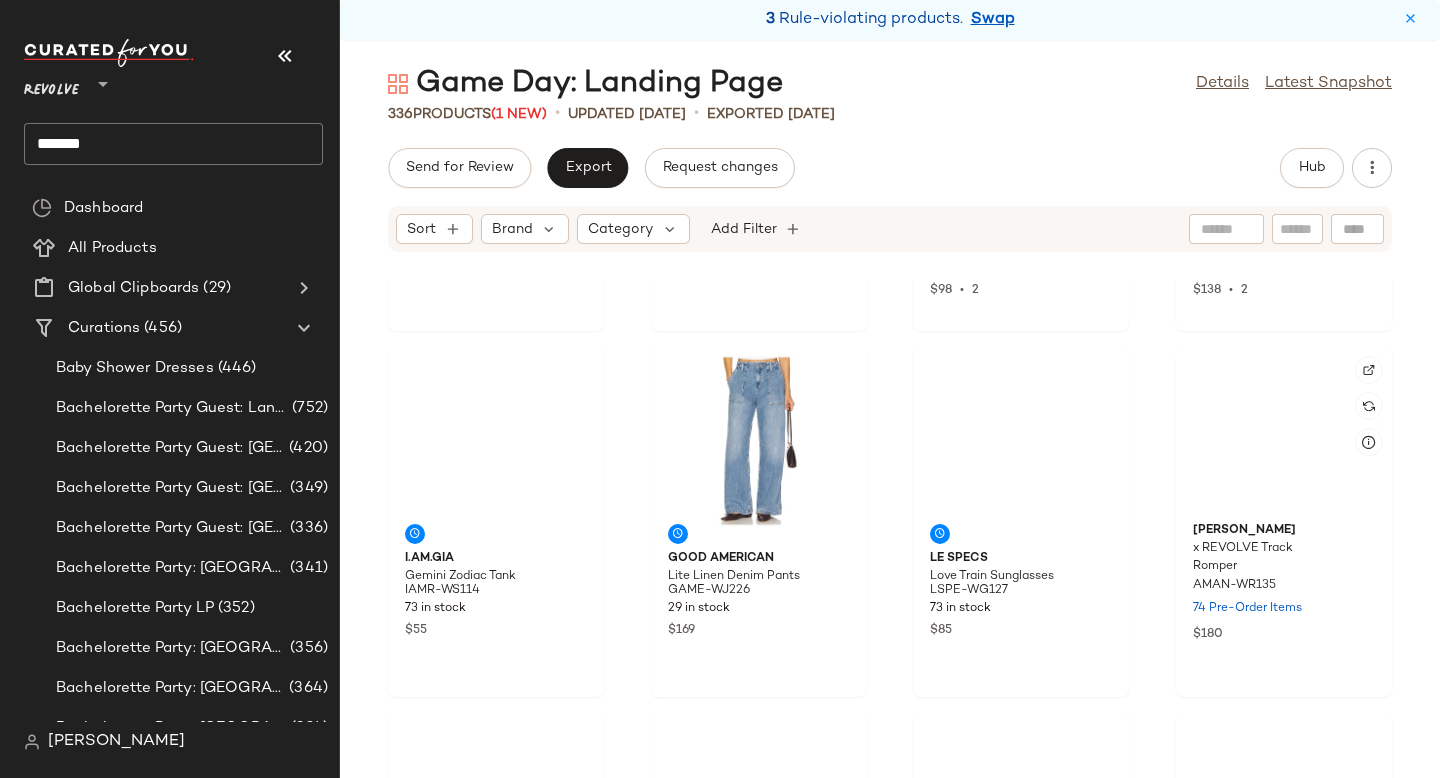 scroll, scrollTop: 27918, scrollLeft: 0, axis: vertical 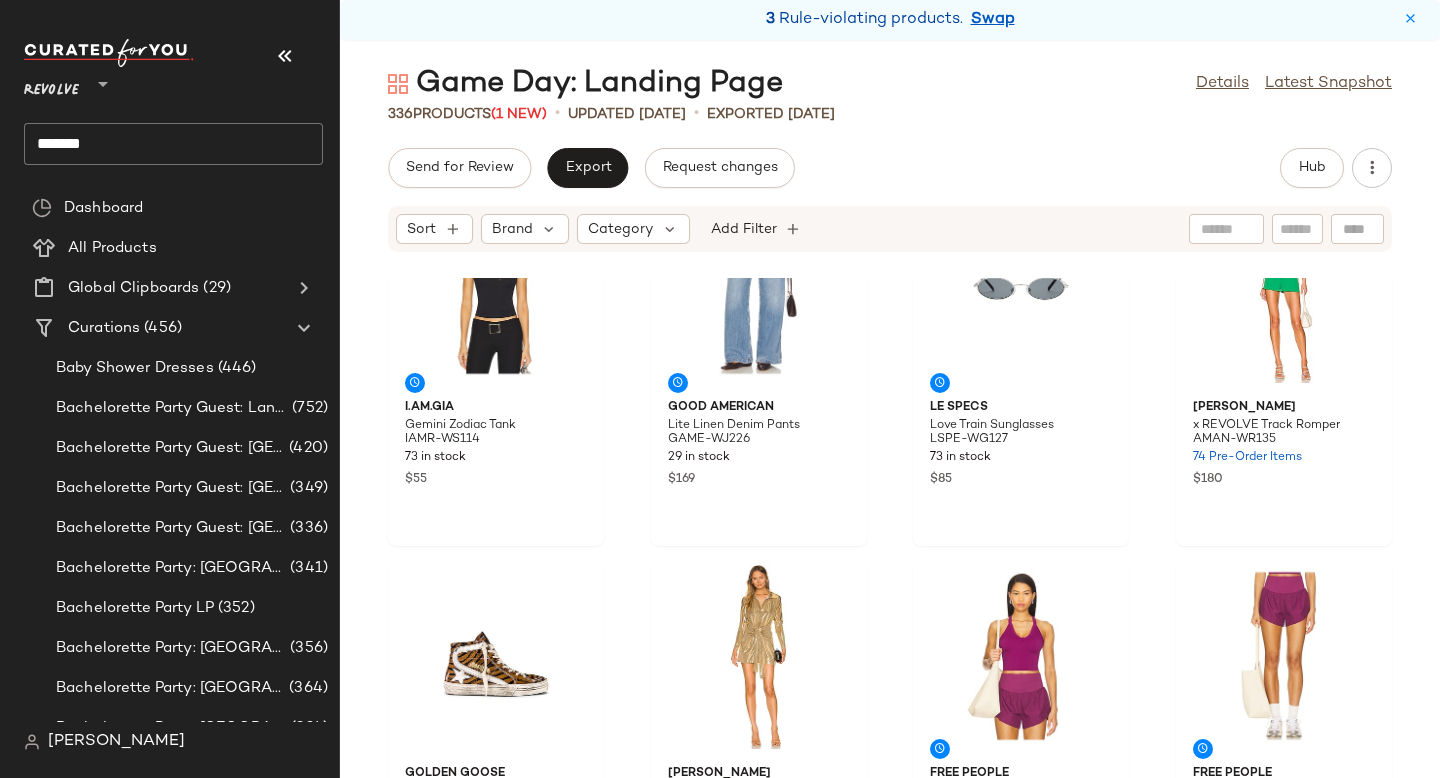 click on "*******" 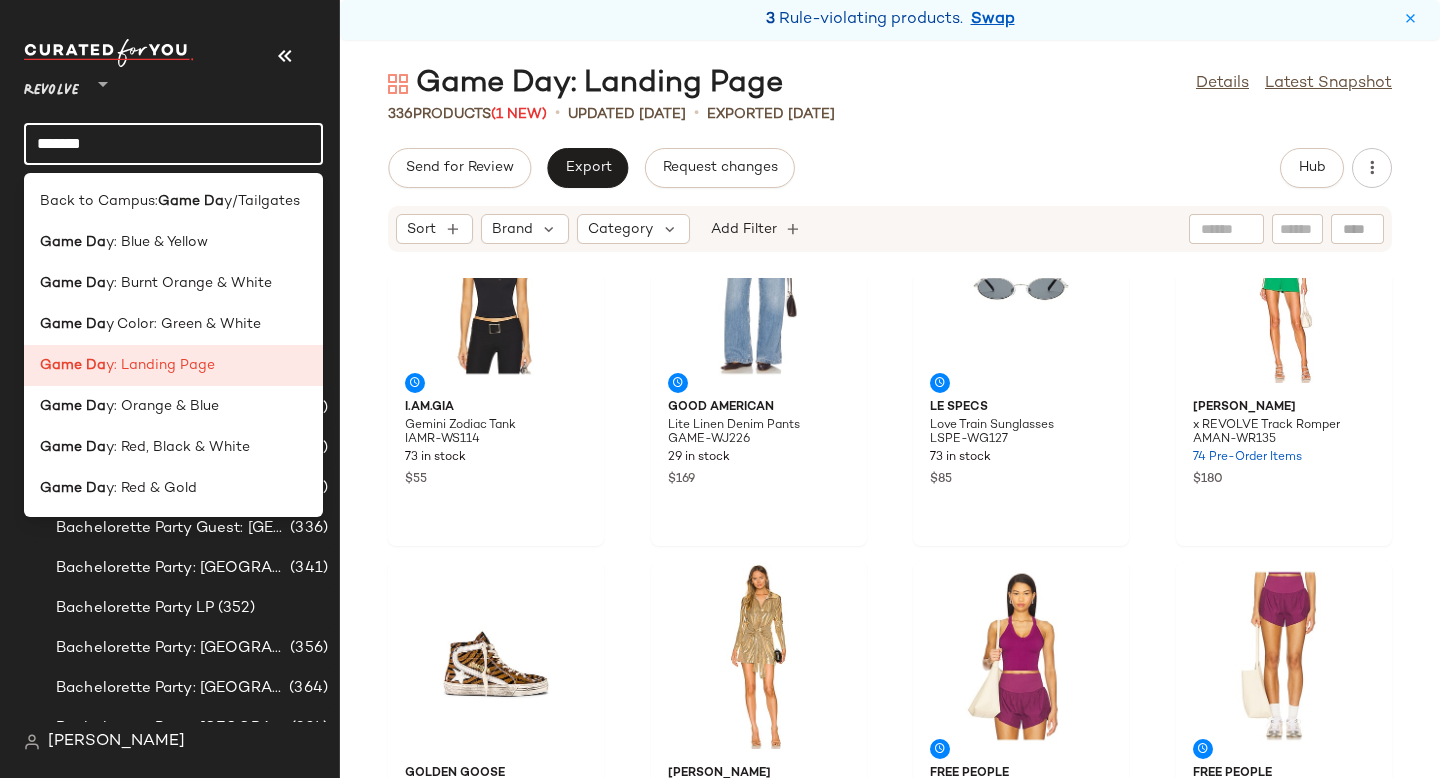 click on "*******" 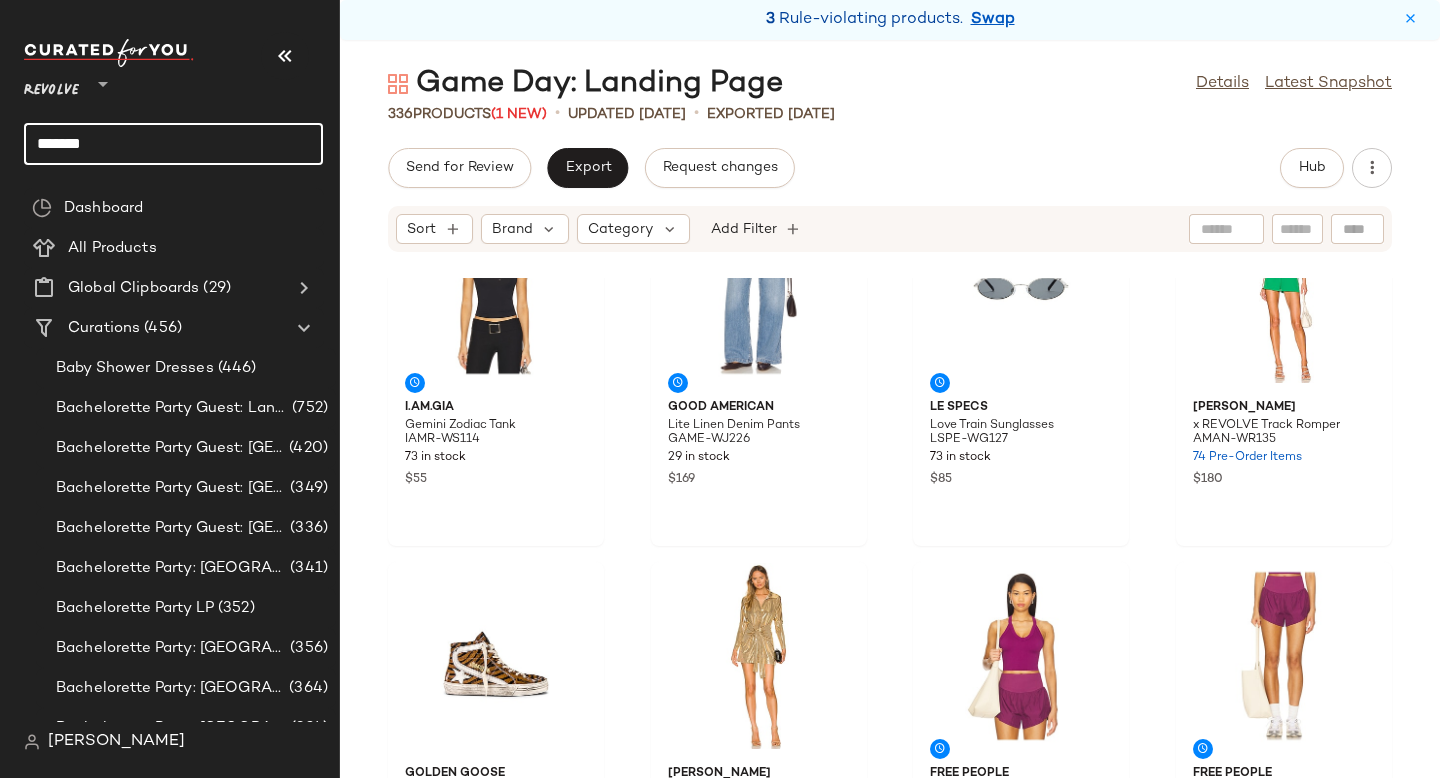 click on "*******" 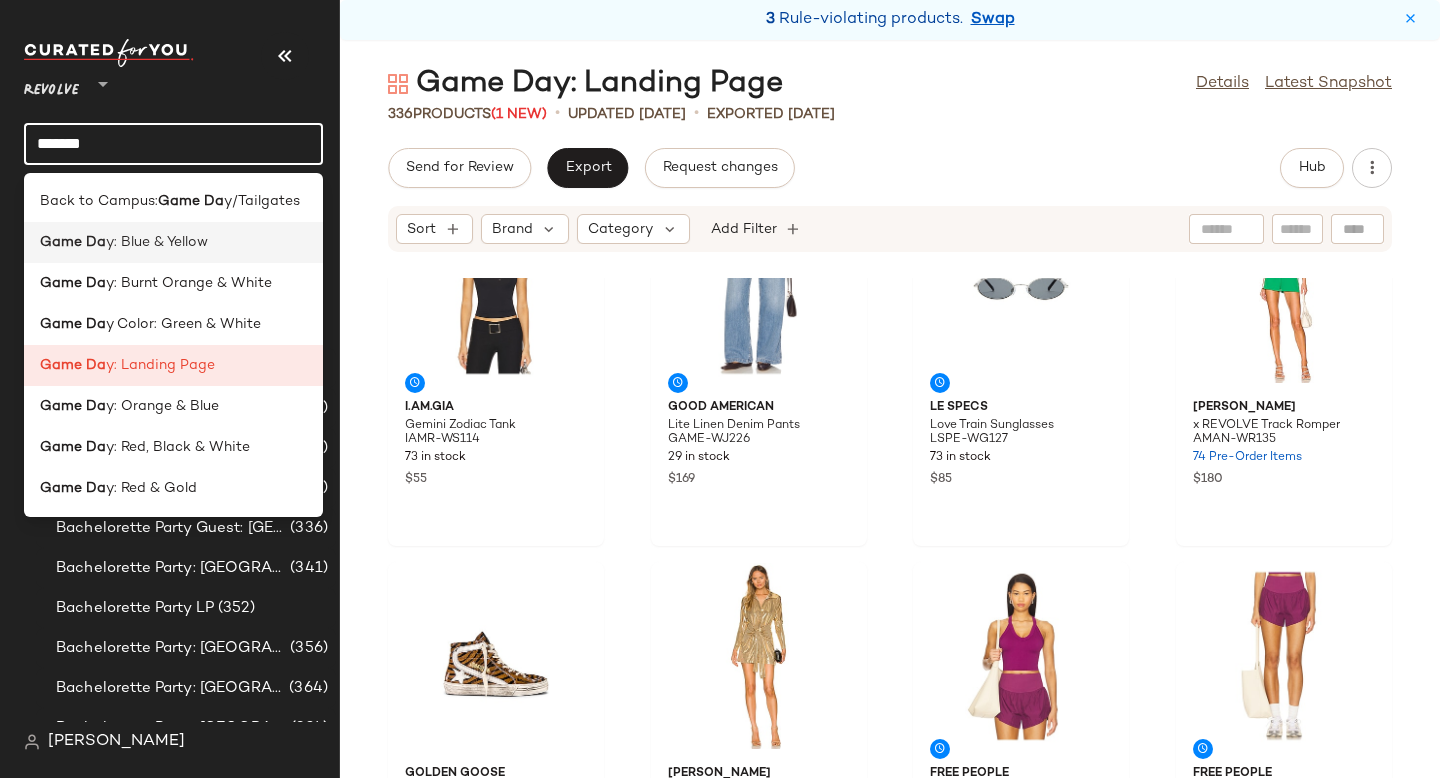 click on "y: Blue & Yellow" at bounding box center (157, 242) 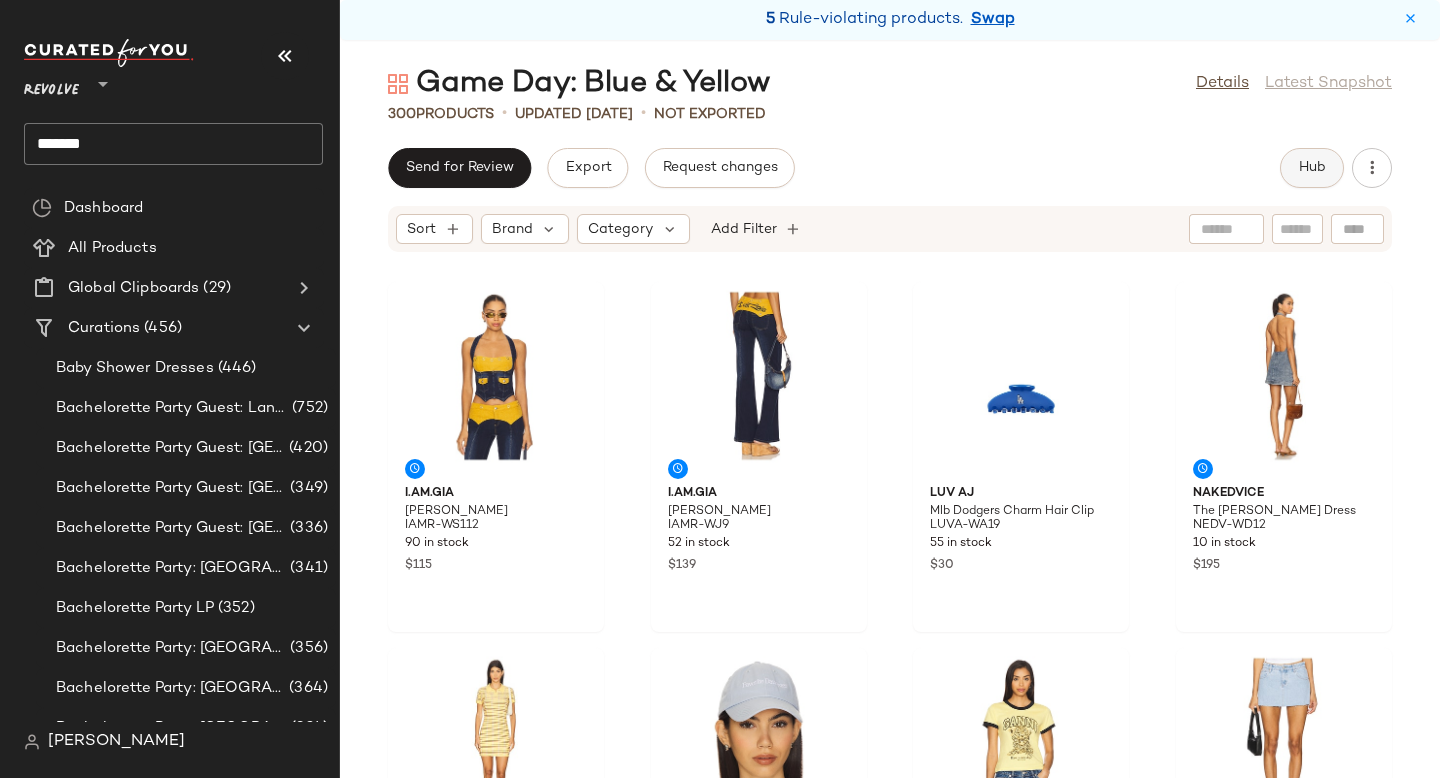 click on "Hub" 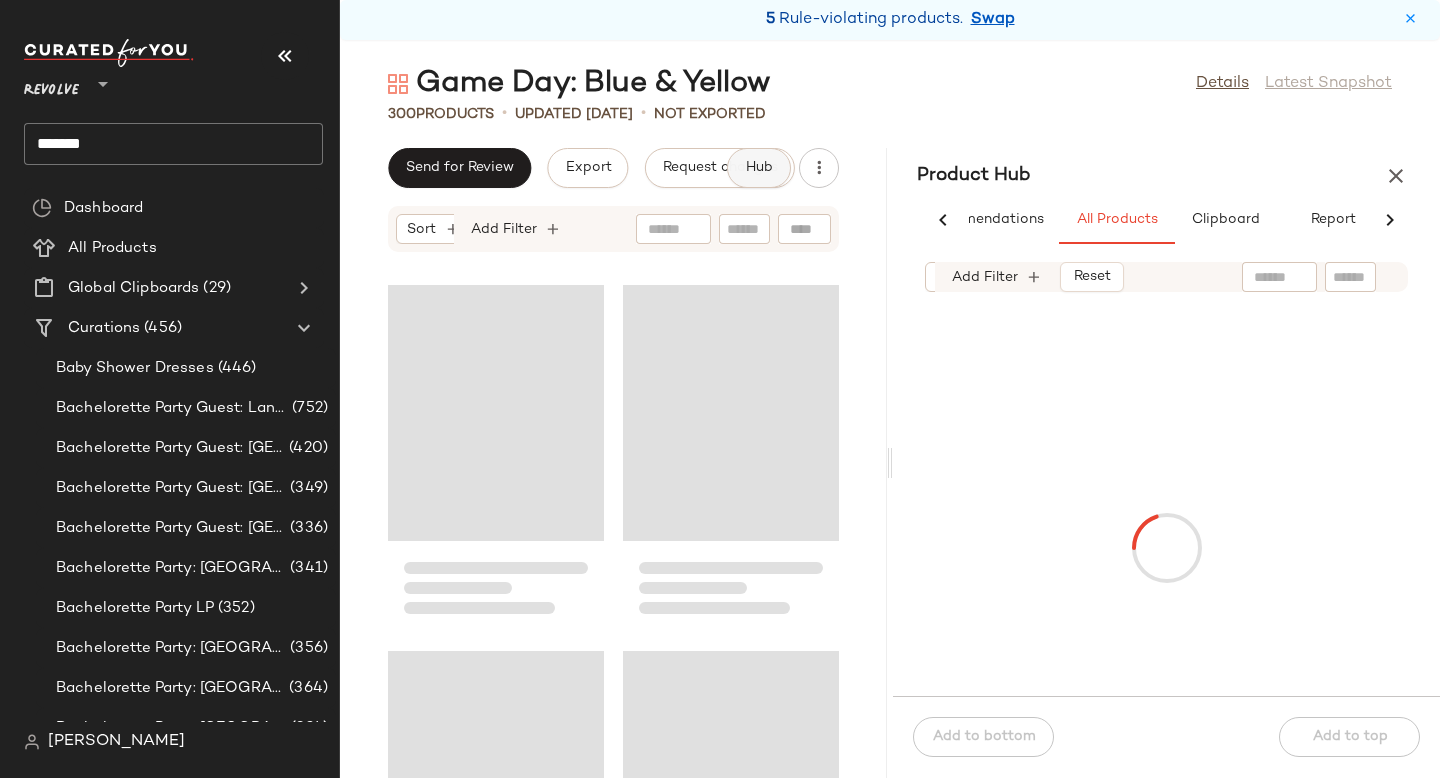 scroll, scrollTop: 0, scrollLeft: 91, axis: horizontal 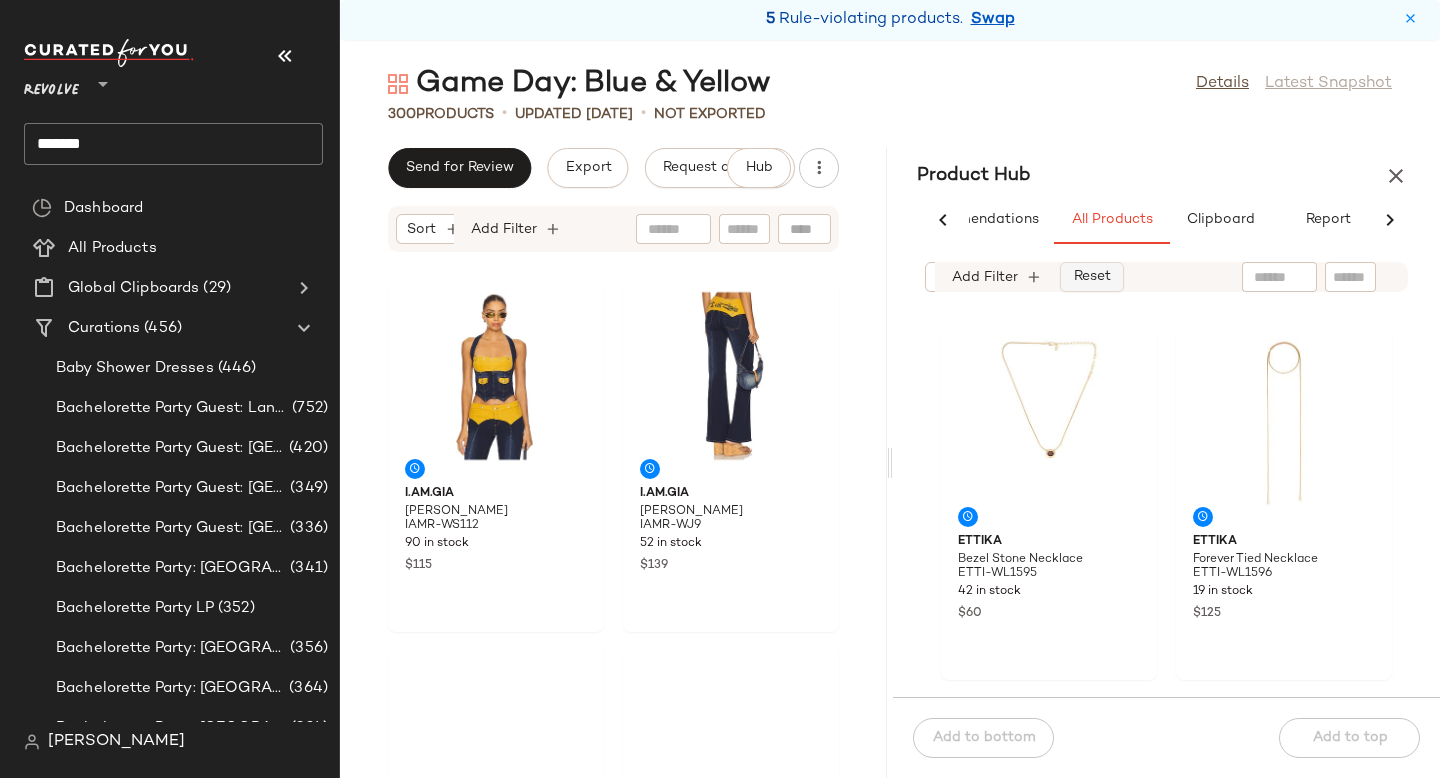 click on "Reset" 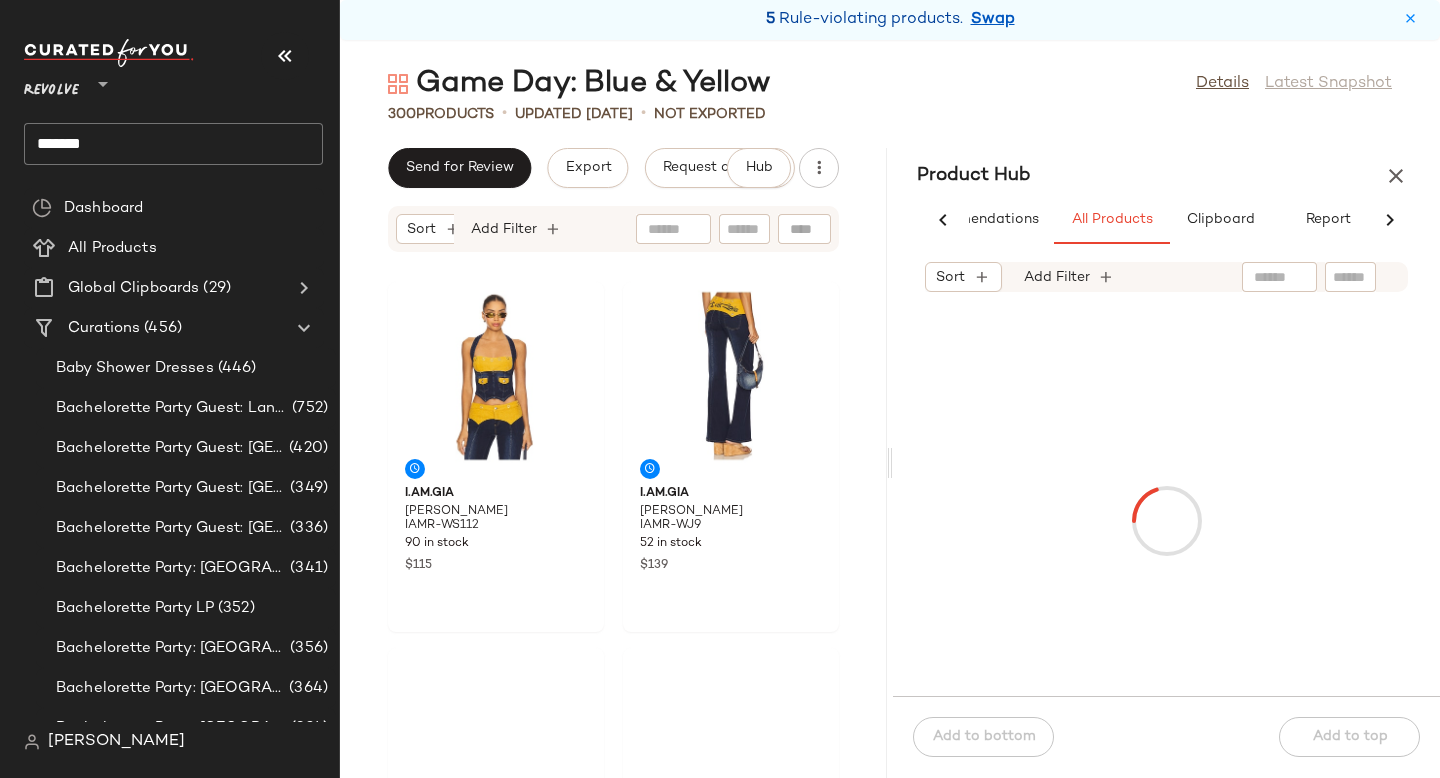 click on "Sort  Brand  Category  In Curation?  Add Filter" at bounding box center (1166, 277) 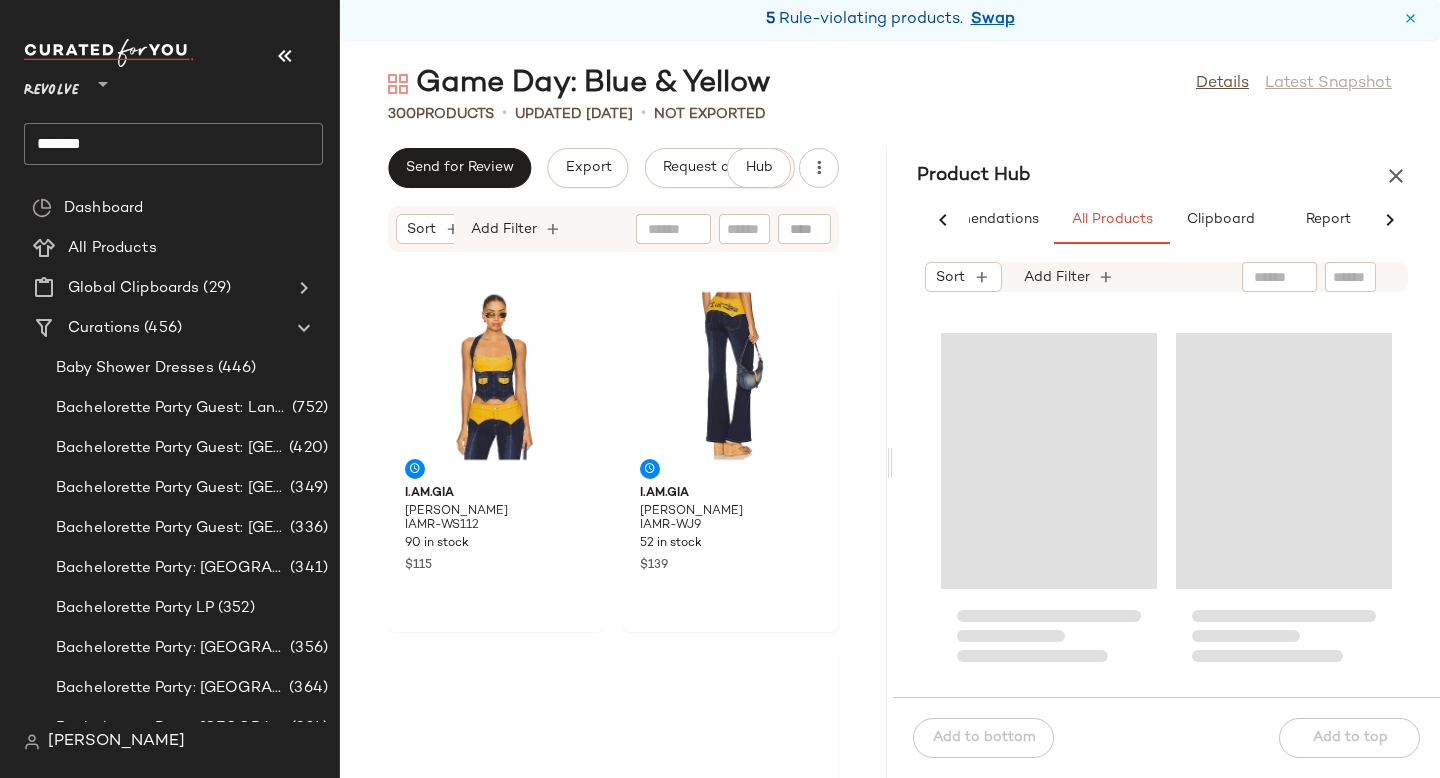 click 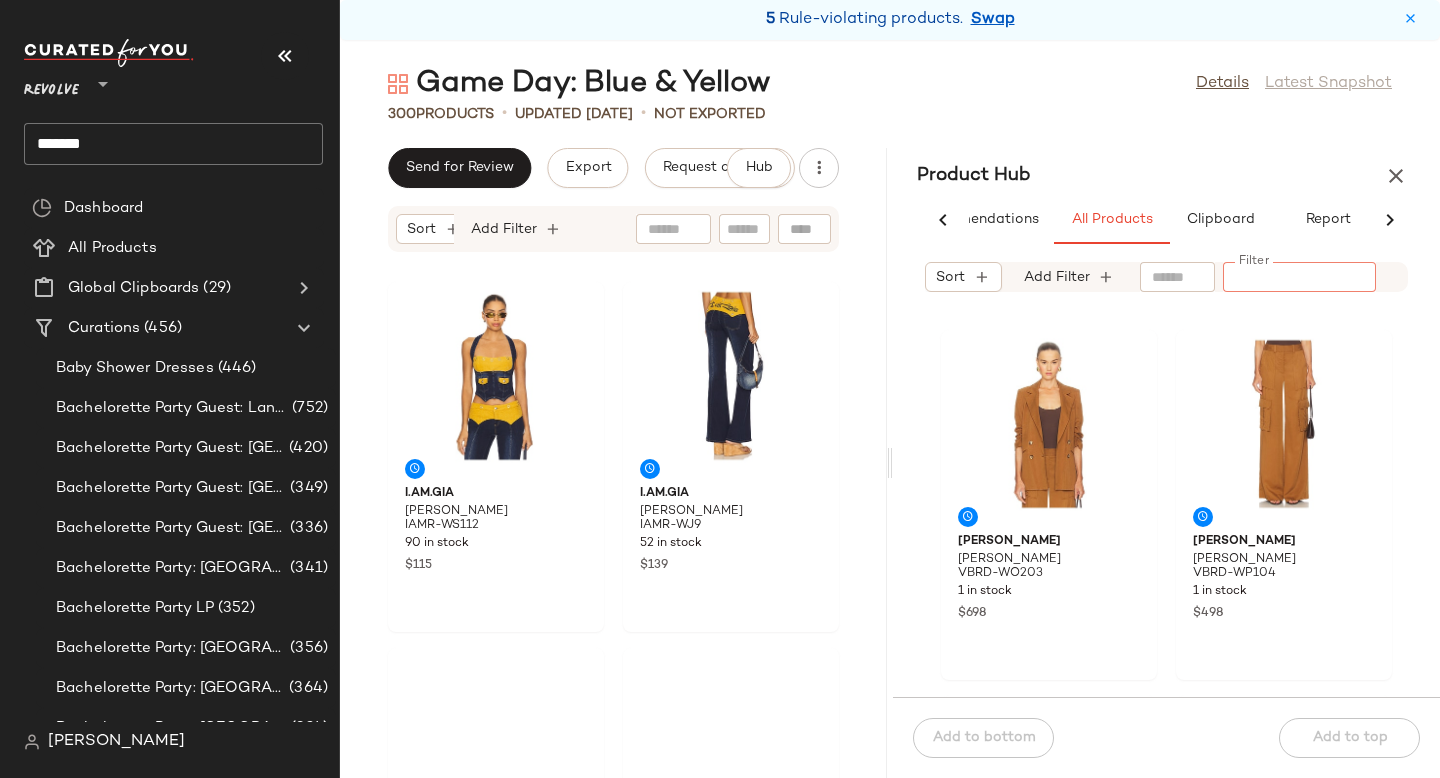 paste on "*********" 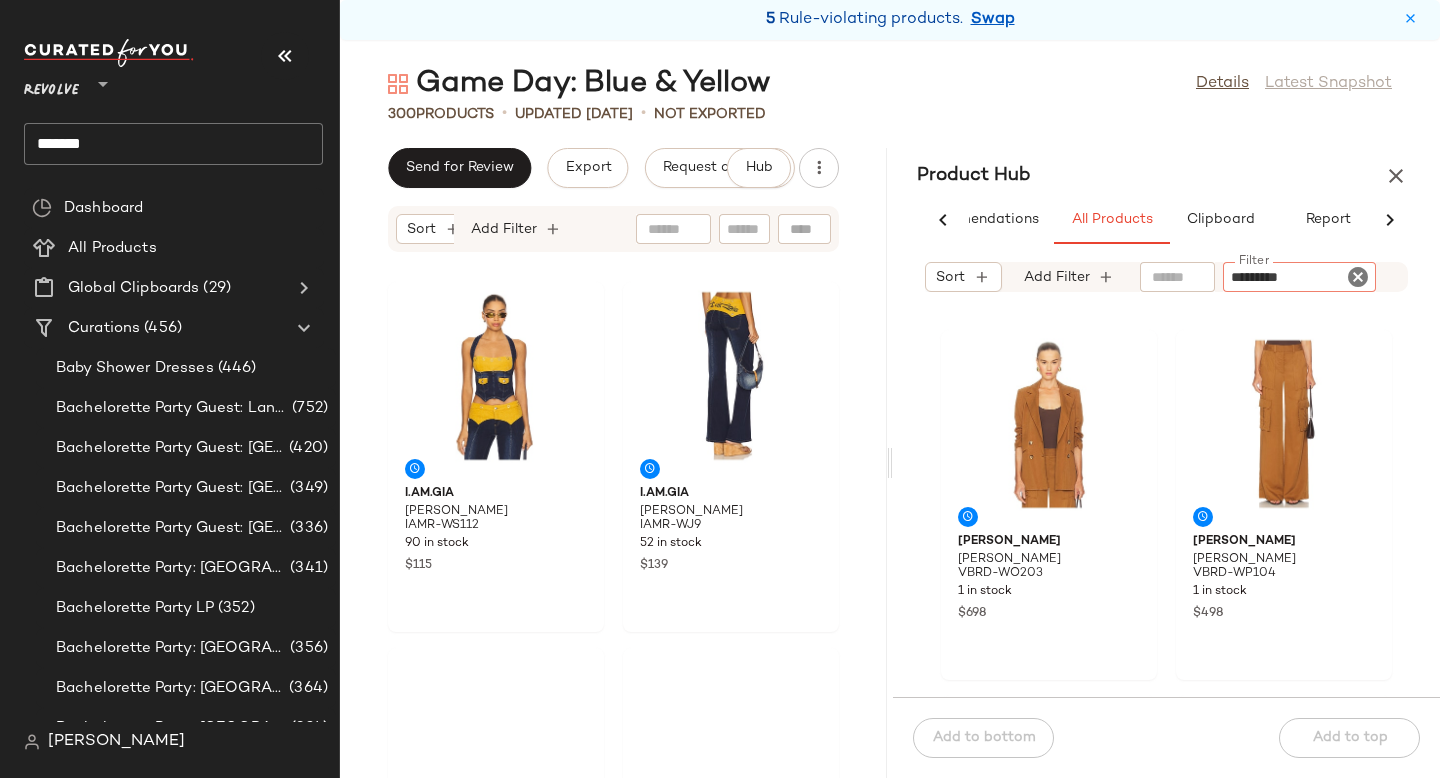 type 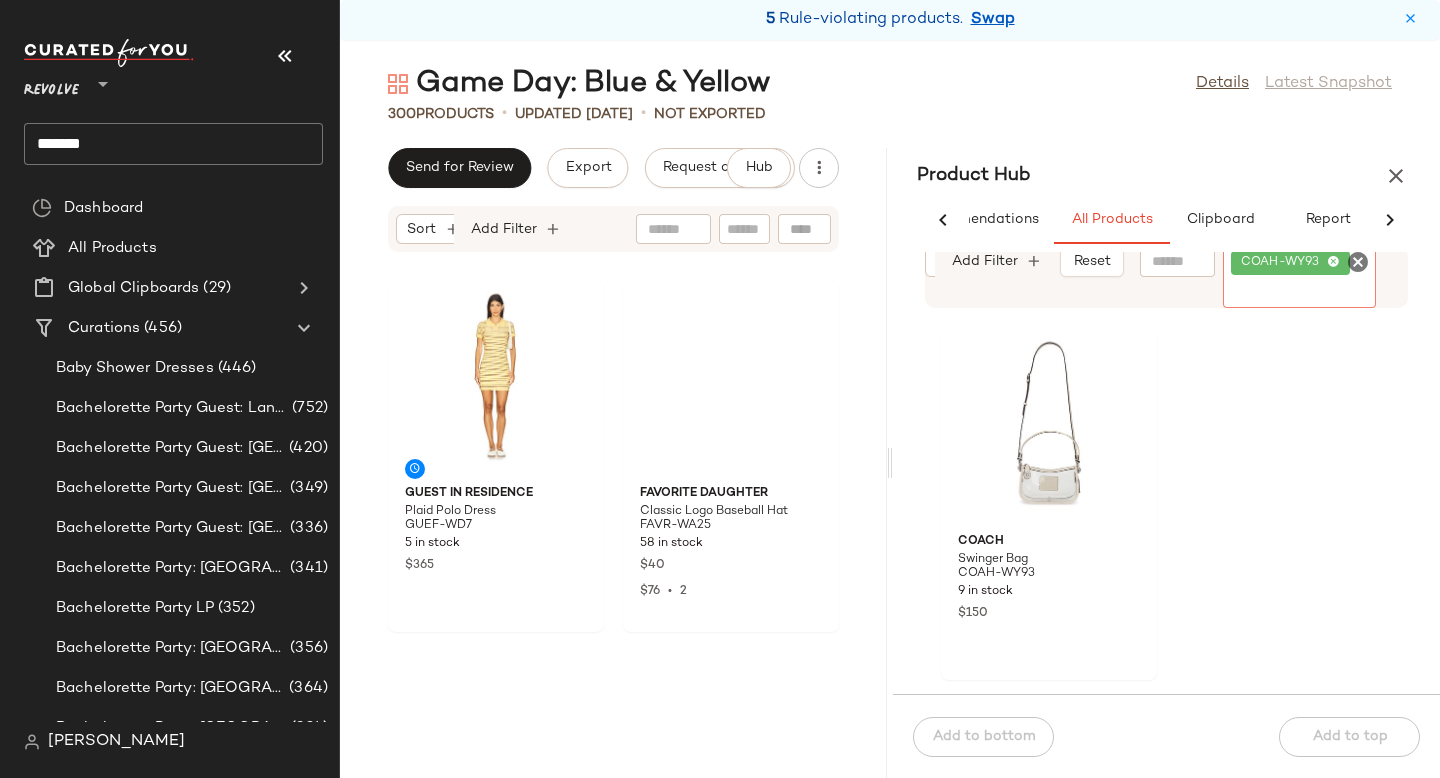 scroll, scrollTop: 1190, scrollLeft: 0, axis: vertical 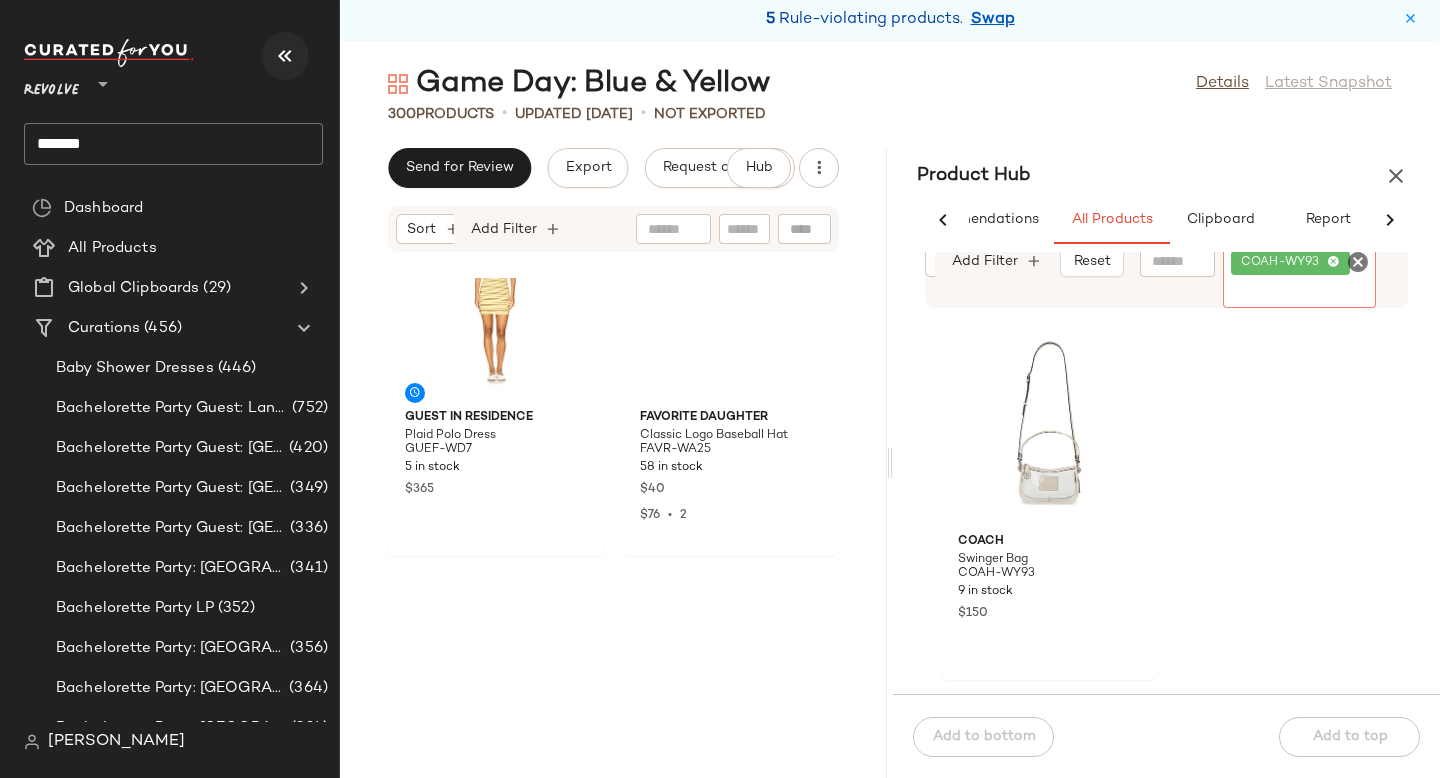 click at bounding box center (285, 56) 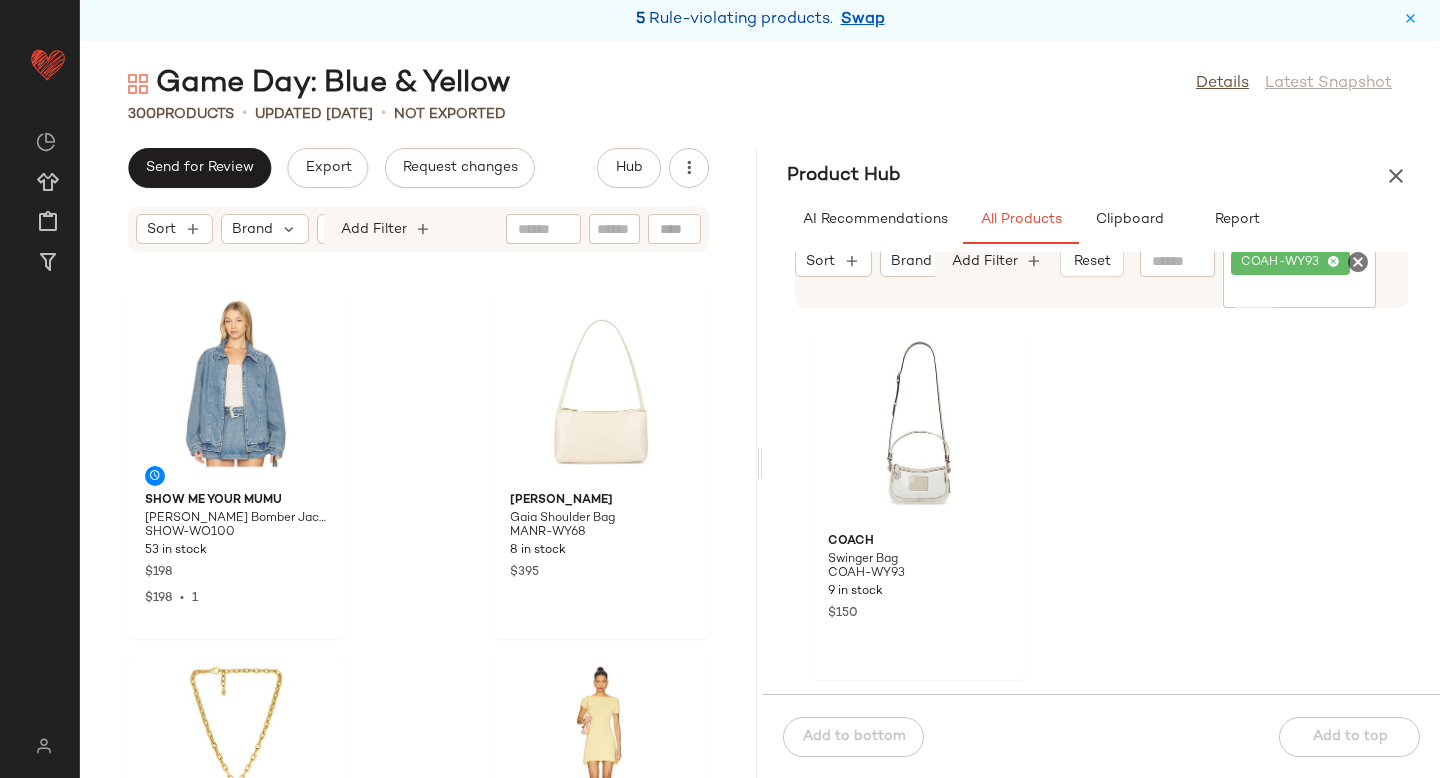 scroll, scrollTop: 7692, scrollLeft: 0, axis: vertical 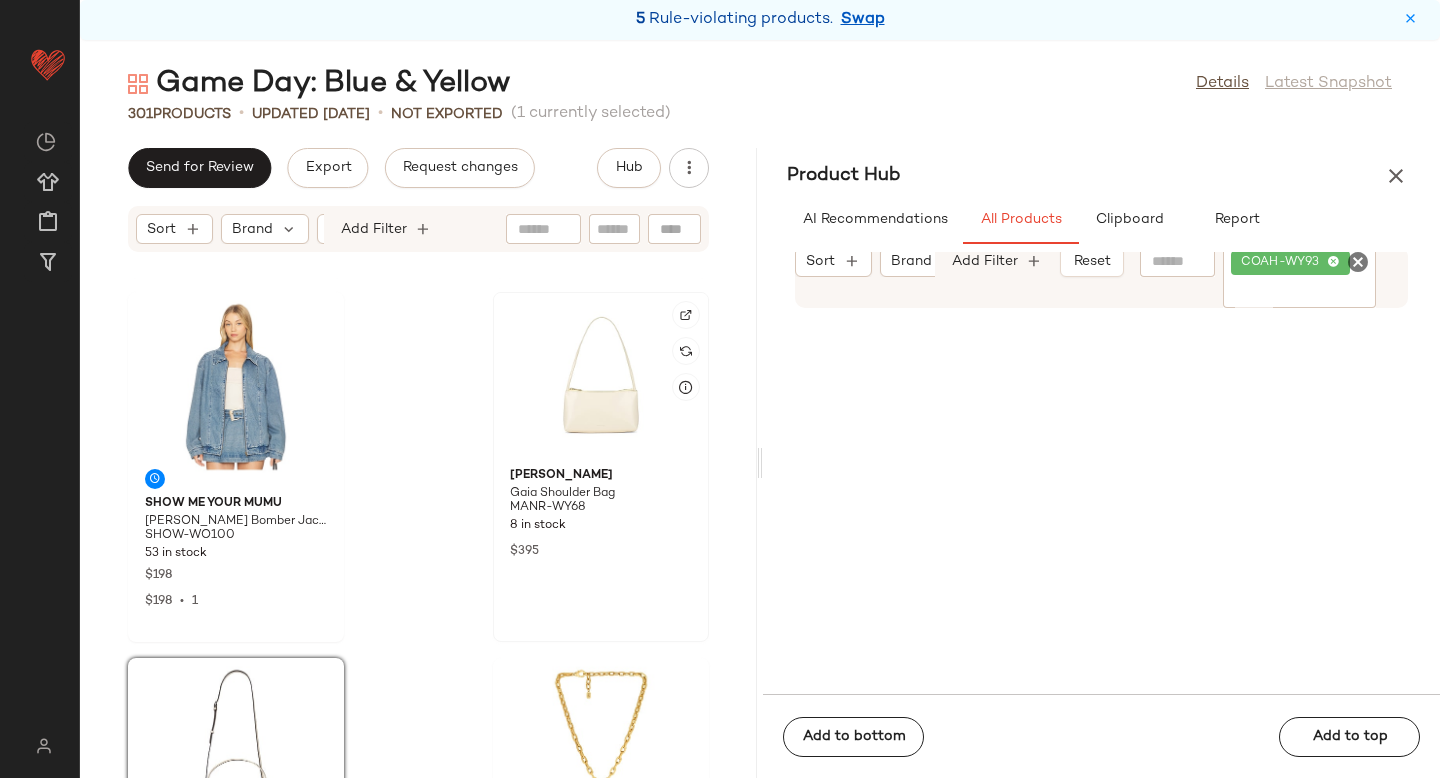 click 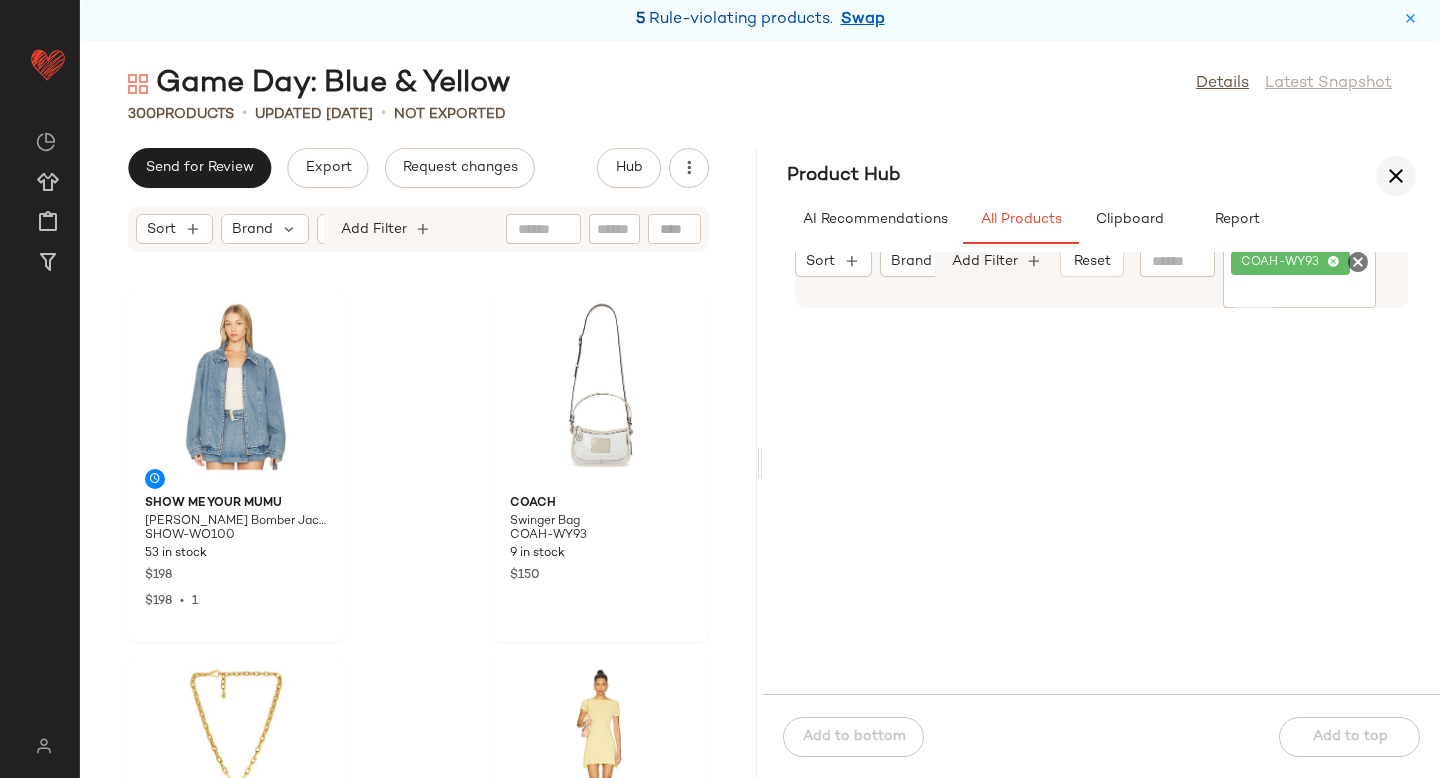 click at bounding box center [1396, 176] 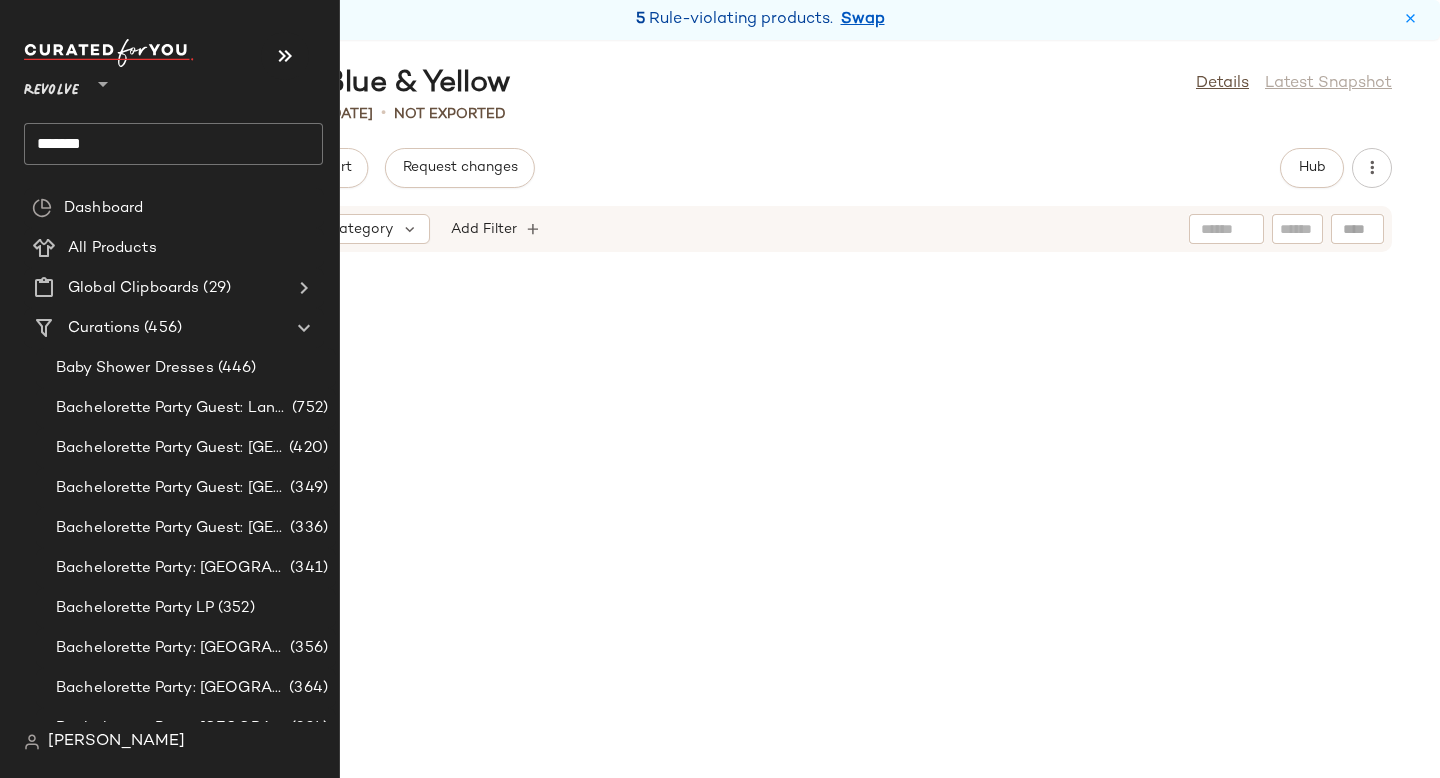 click on "*******" 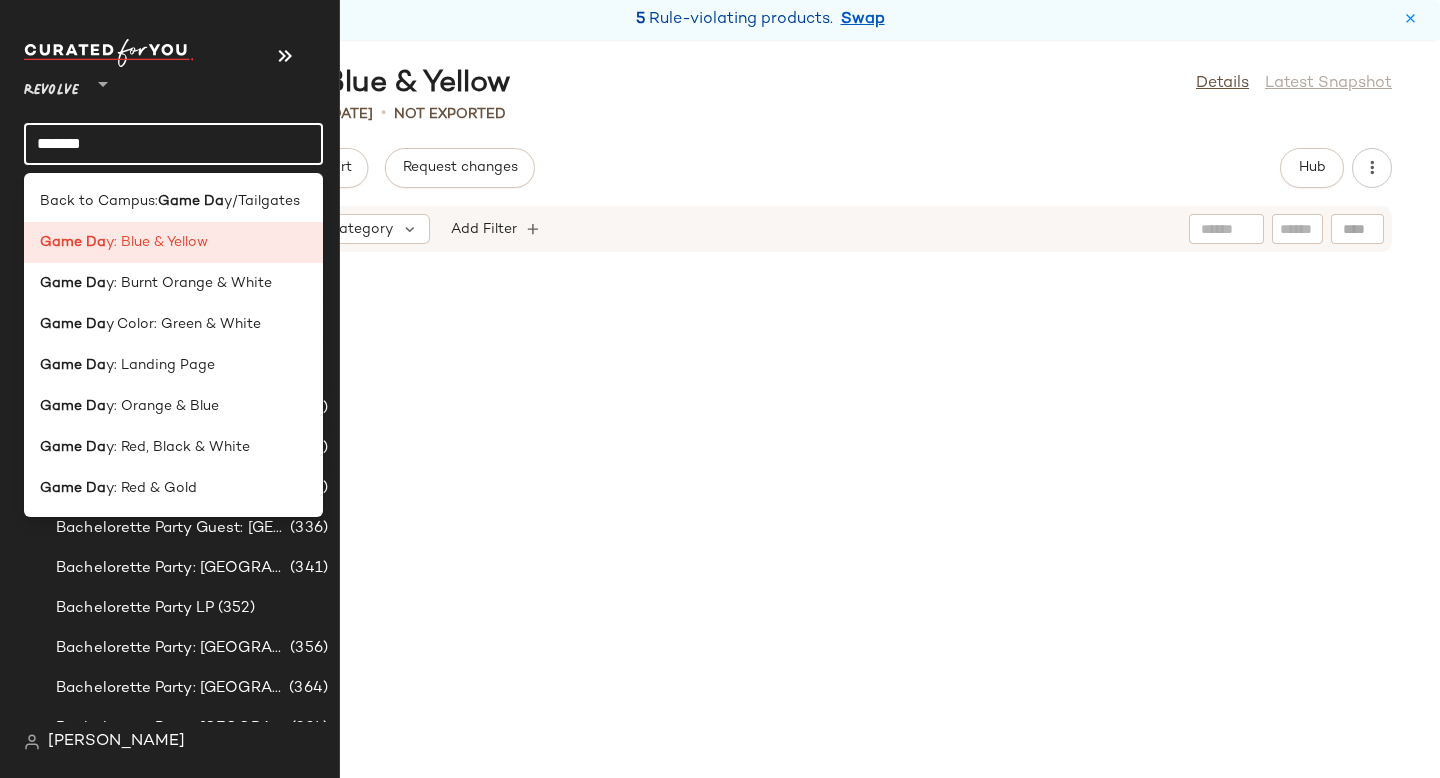 click on "*******" 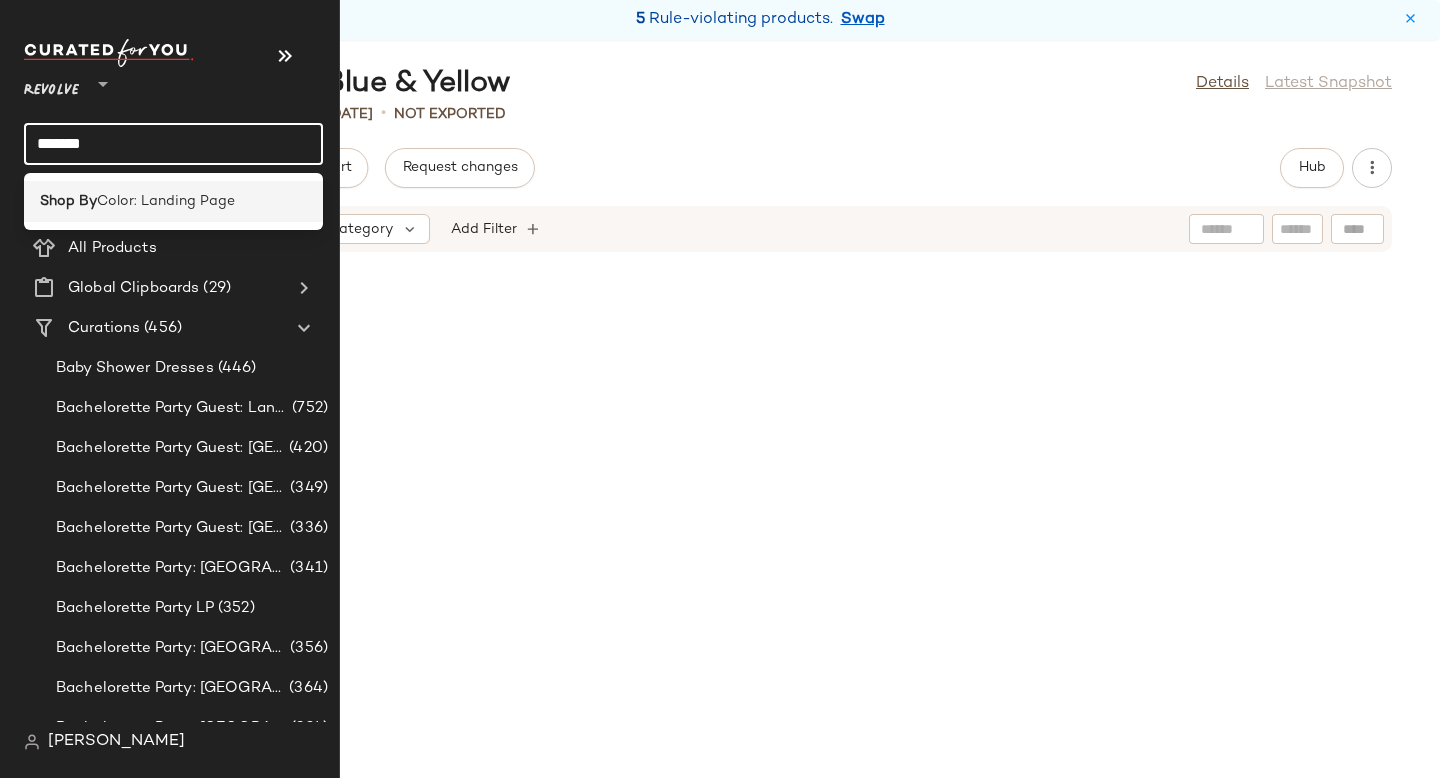 type on "*******" 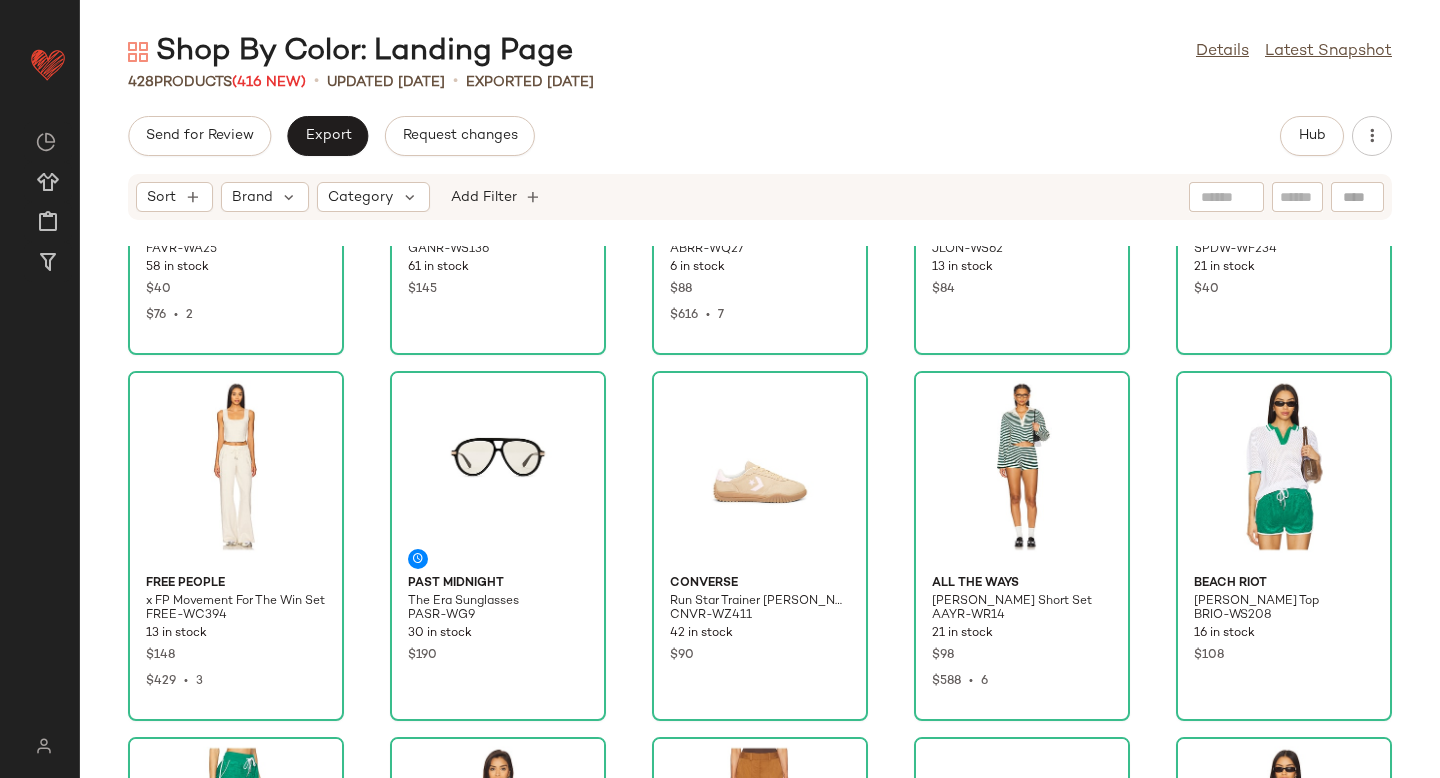 scroll, scrollTop: 0, scrollLeft: 0, axis: both 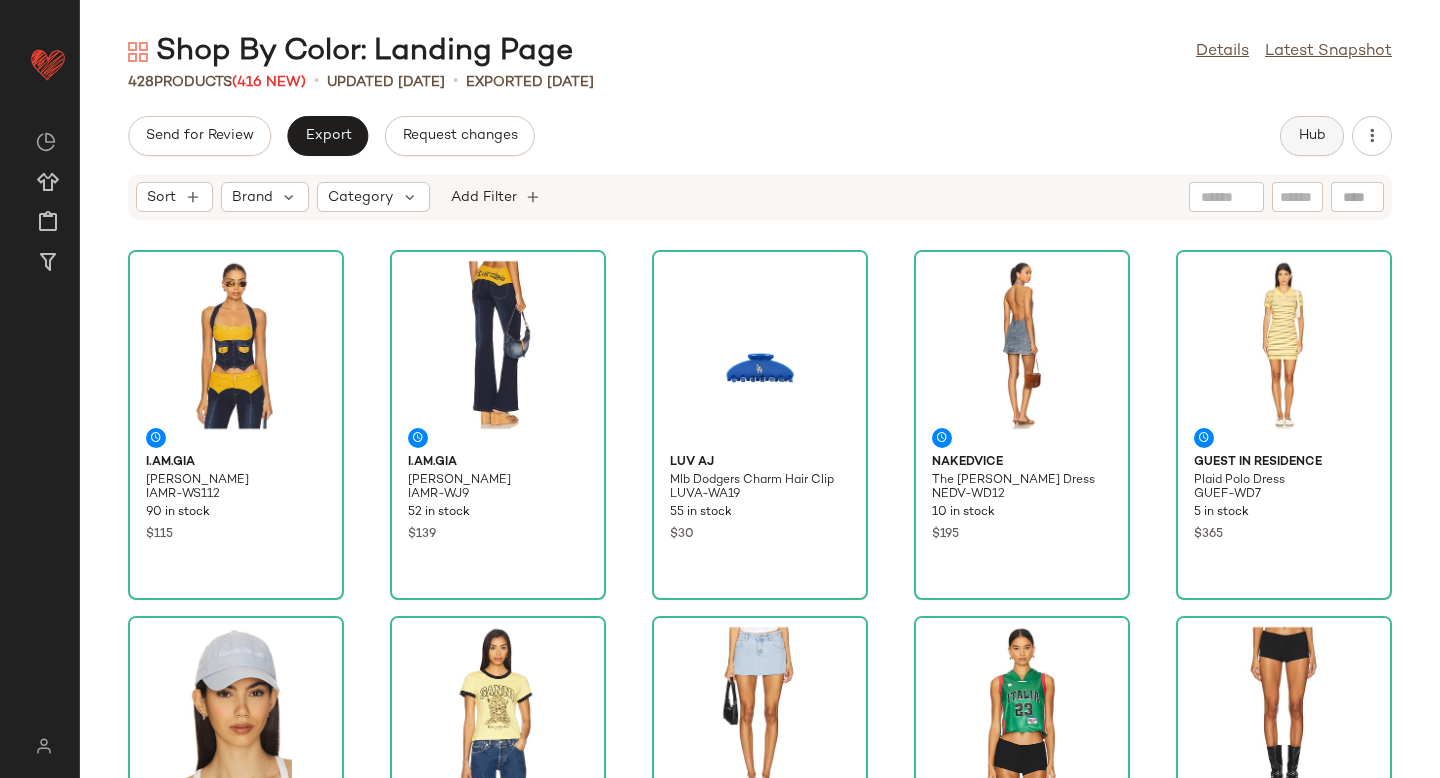 click on "Hub" at bounding box center (1312, 136) 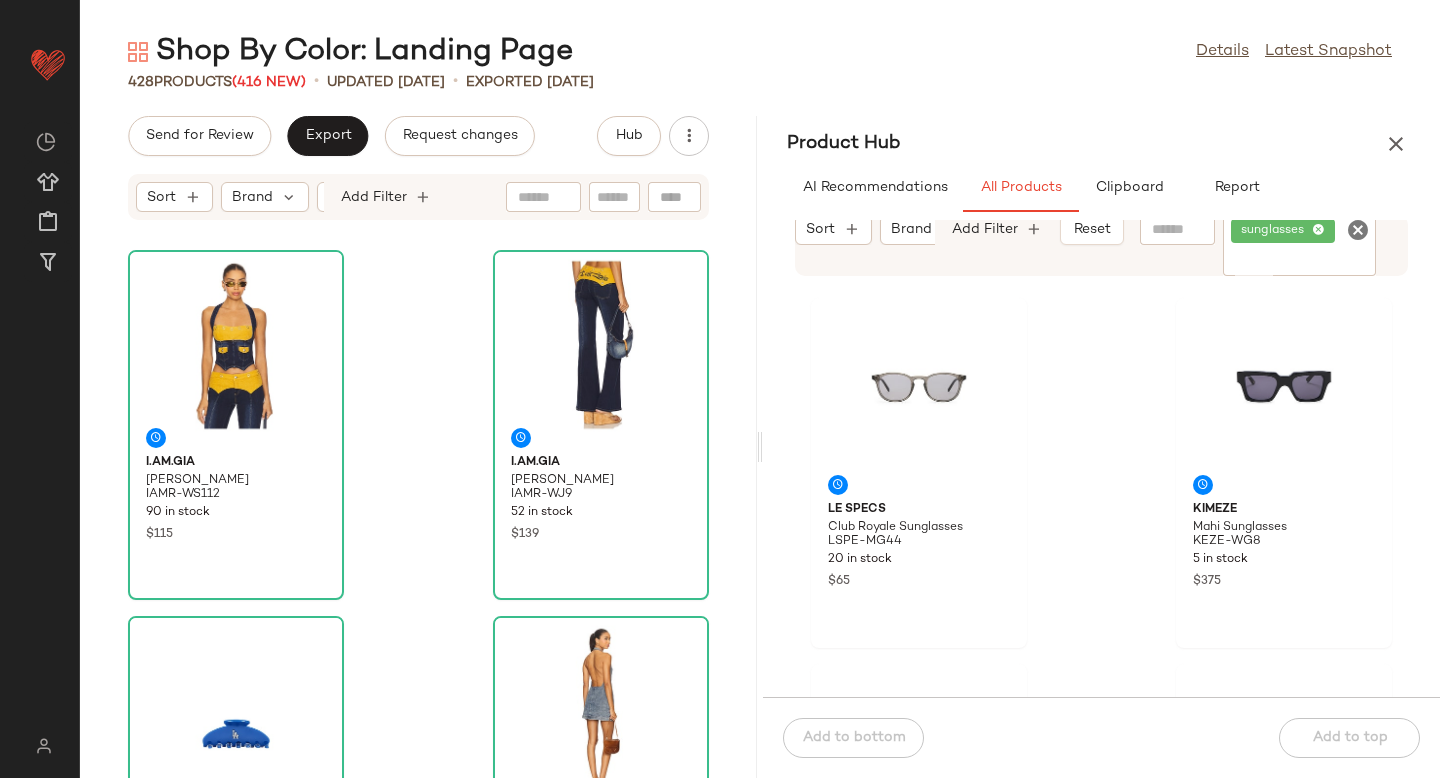 click 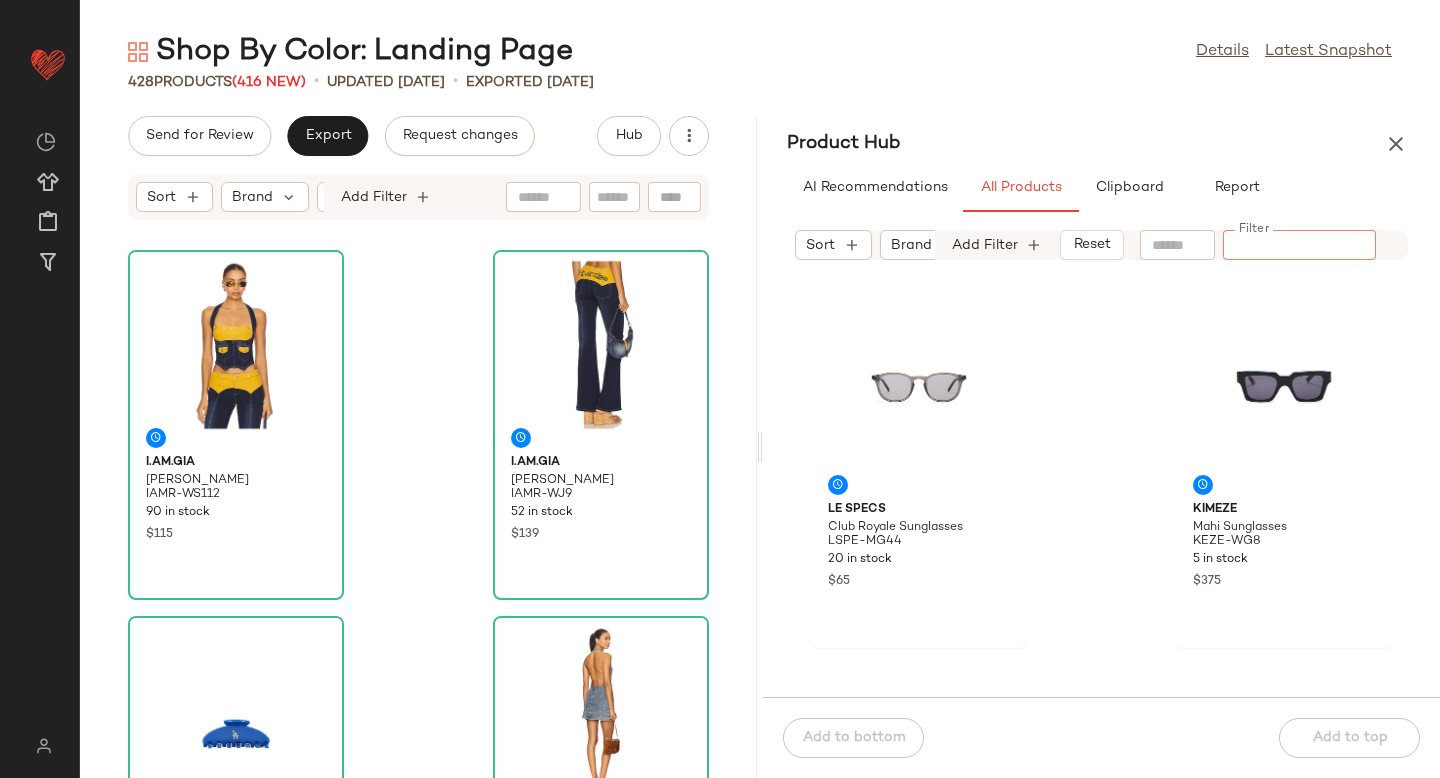 paste on "*********" 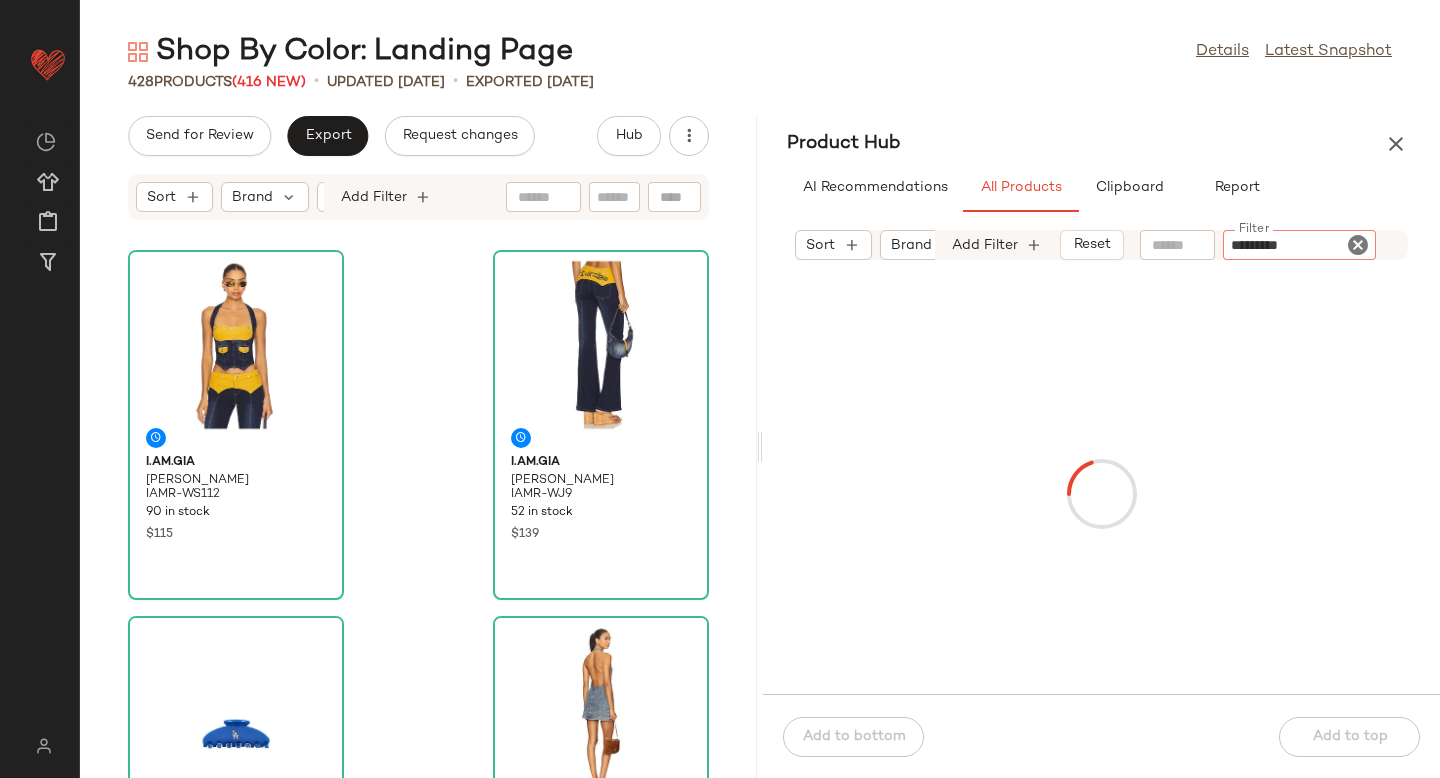 type 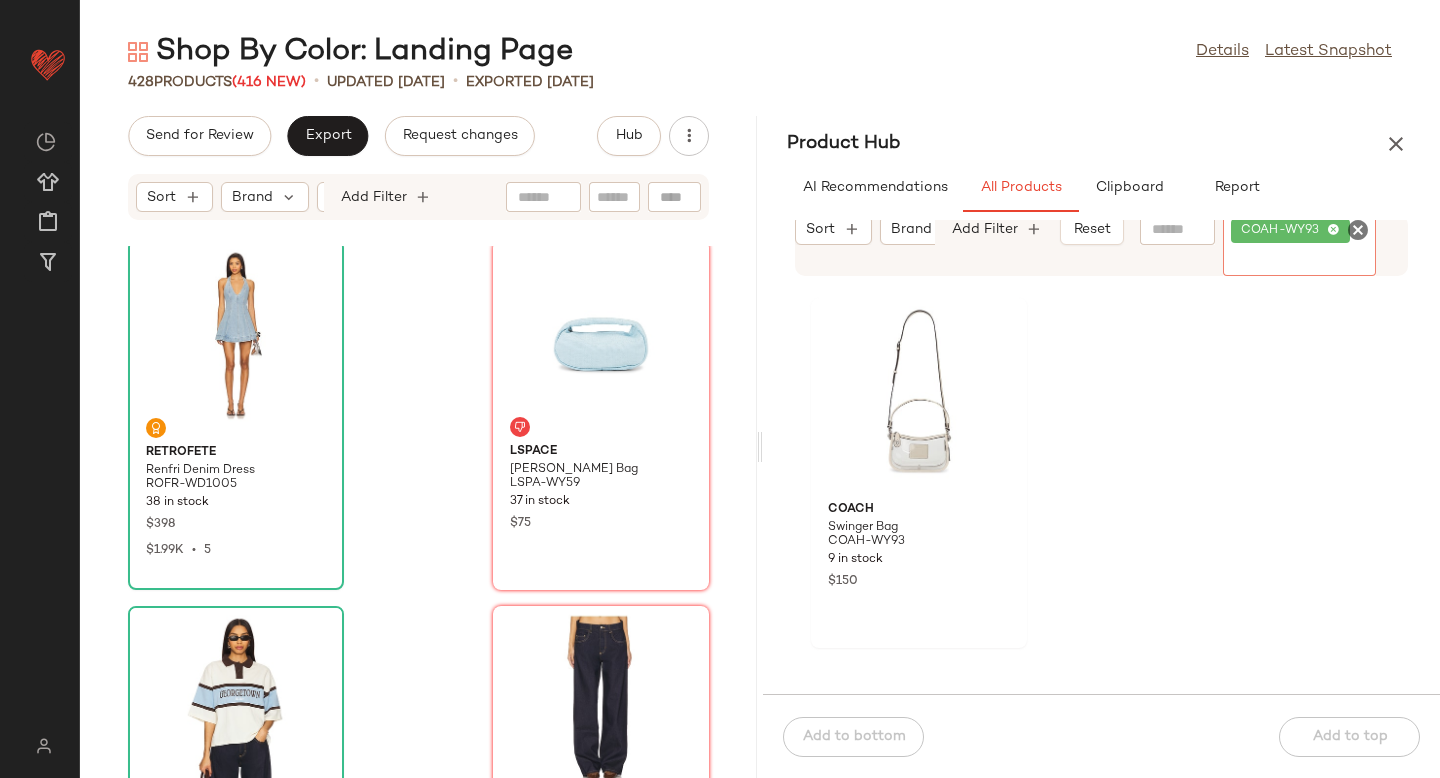 scroll, scrollTop: 3702, scrollLeft: 0, axis: vertical 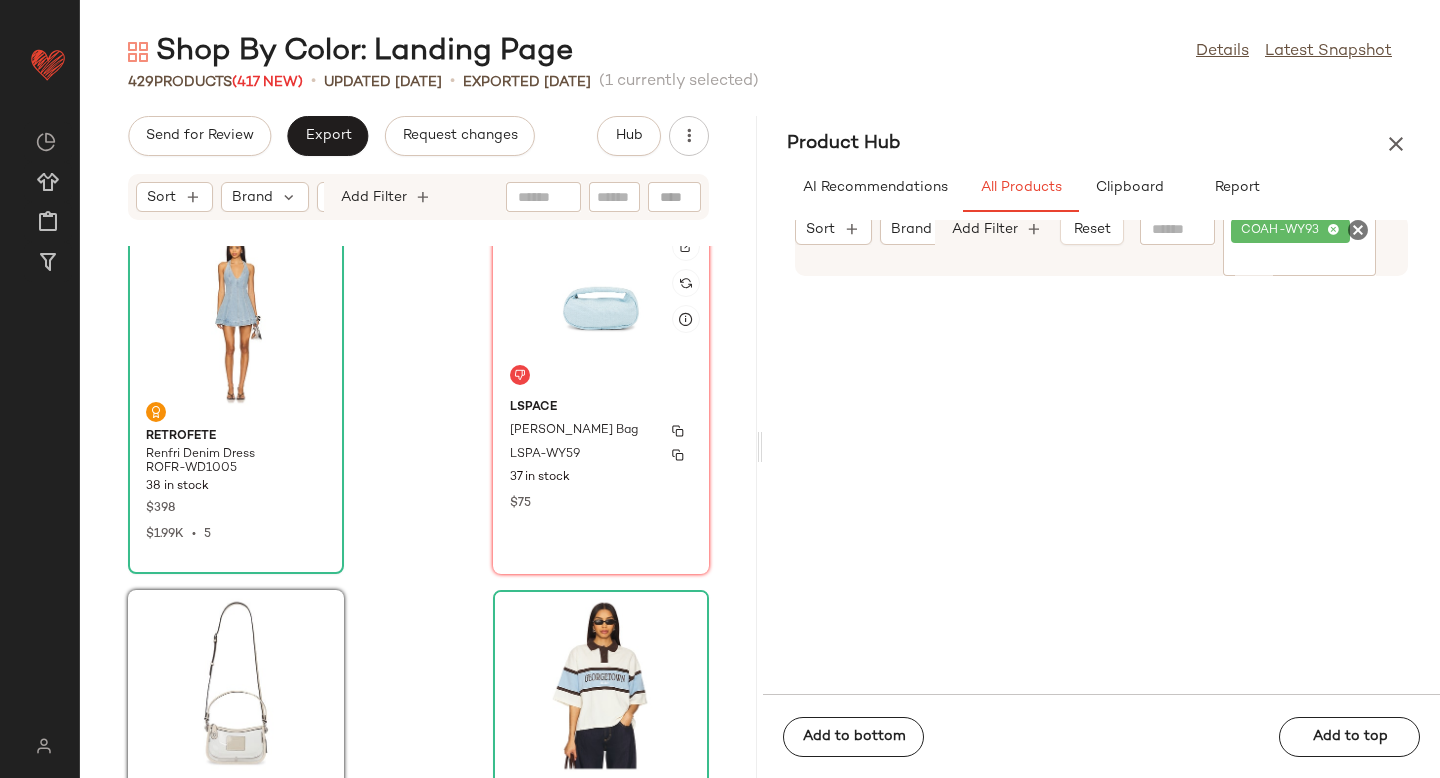 click 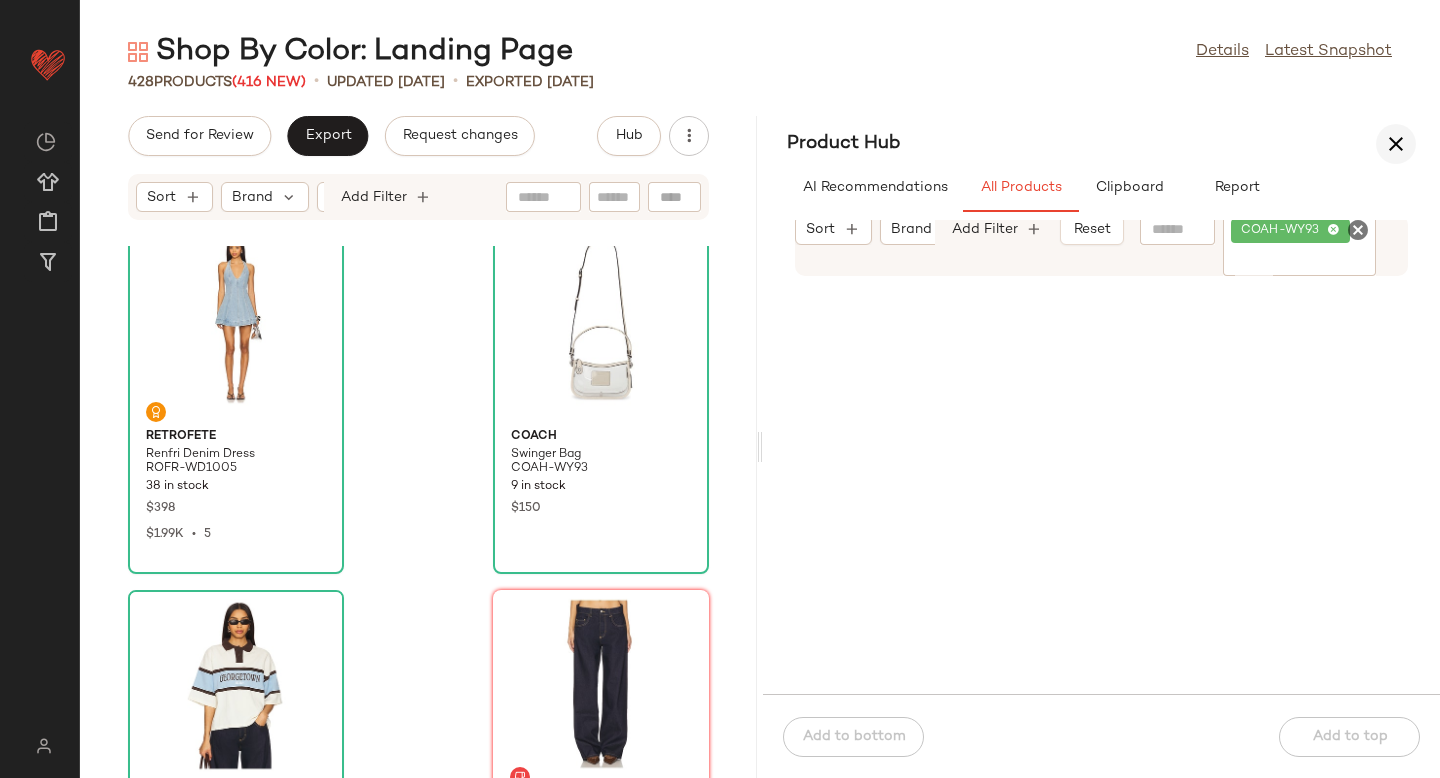 click at bounding box center [1396, 144] 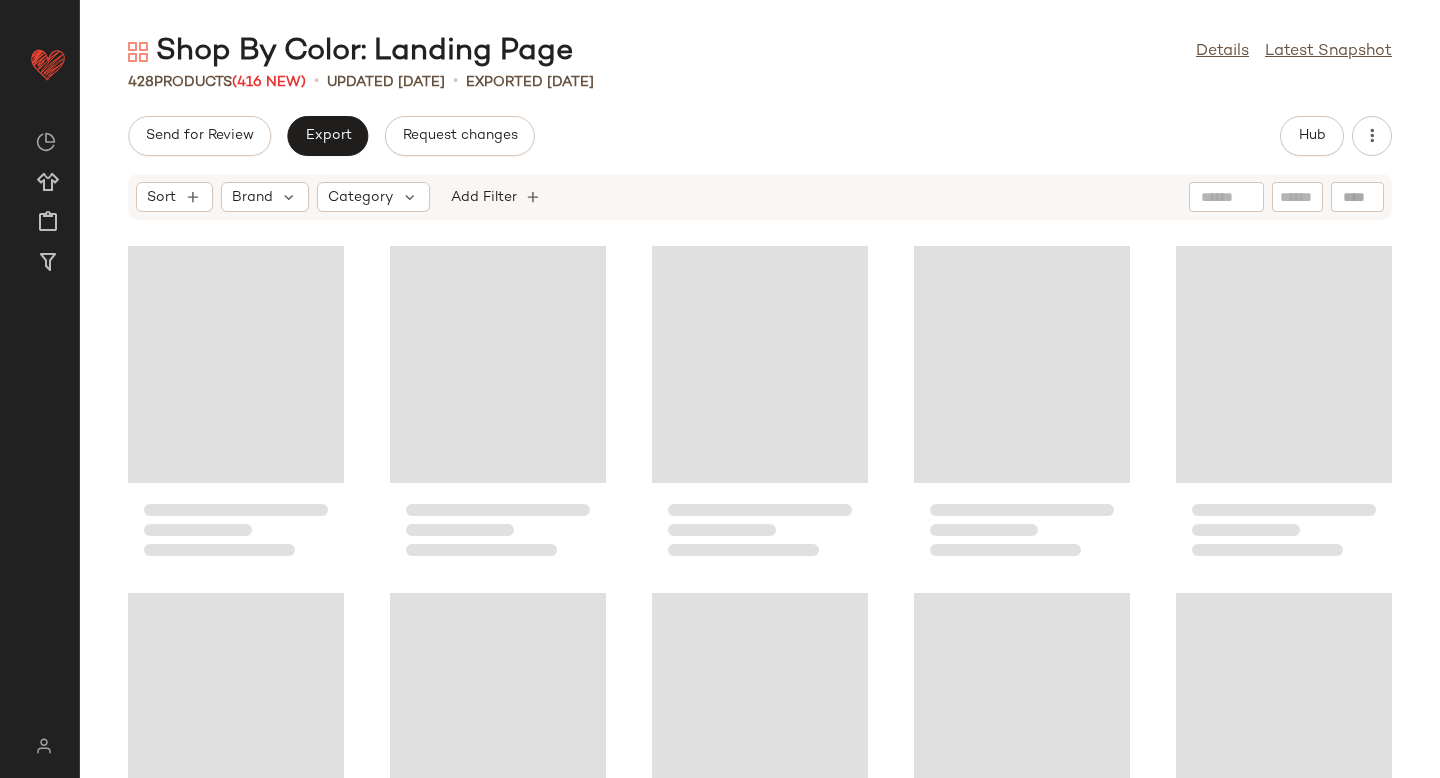 scroll, scrollTop: 3336, scrollLeft: 0, axis: vertical 